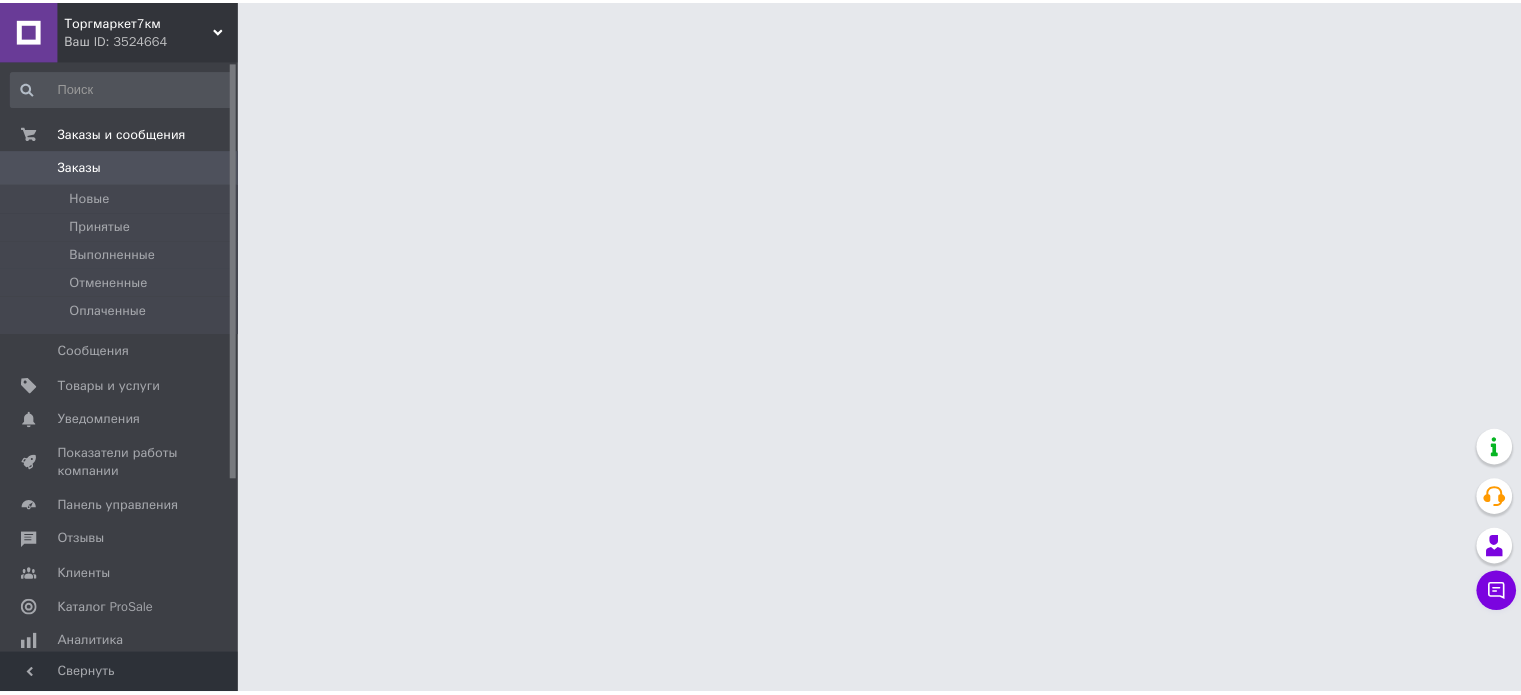 scroll, scrollTop: 0, scrollLeft: 0, axis: both 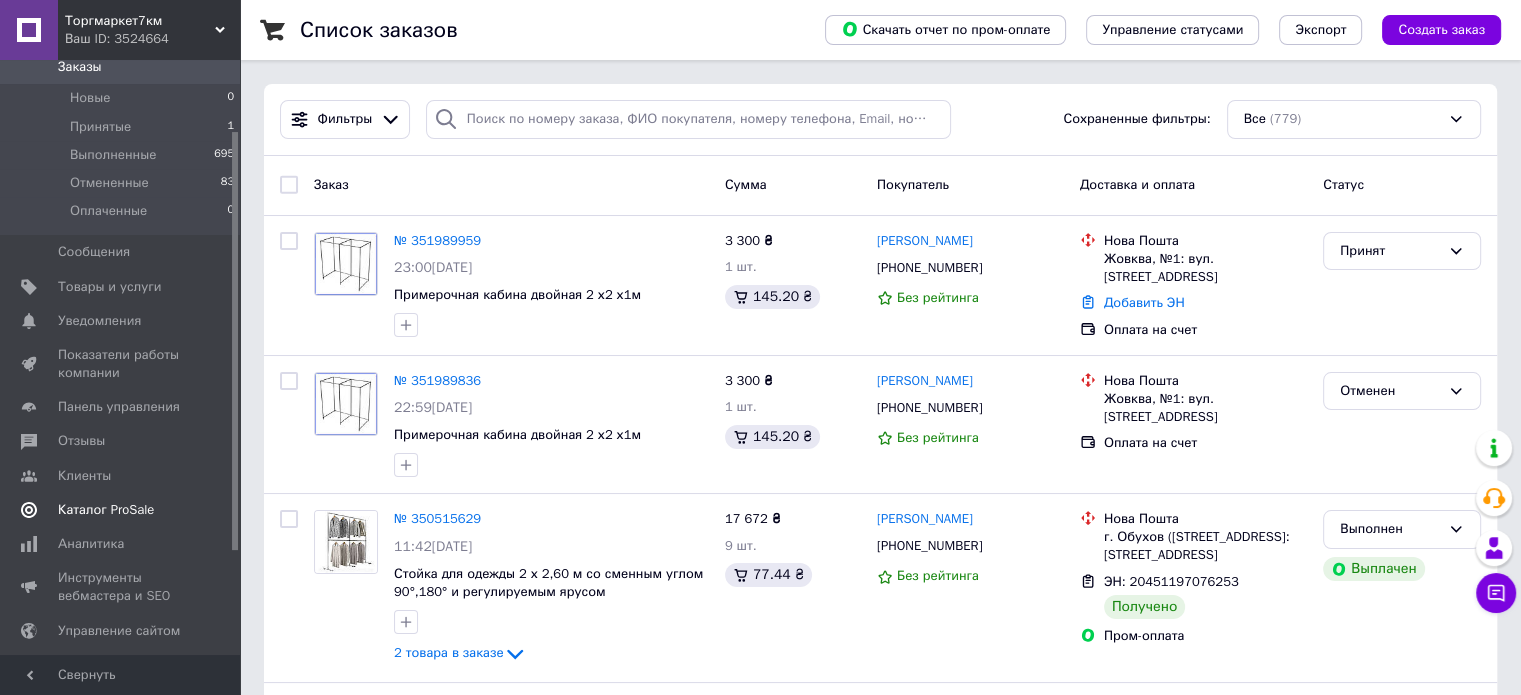 click on "Каталог ProSale" at bounding box center (121, 510) 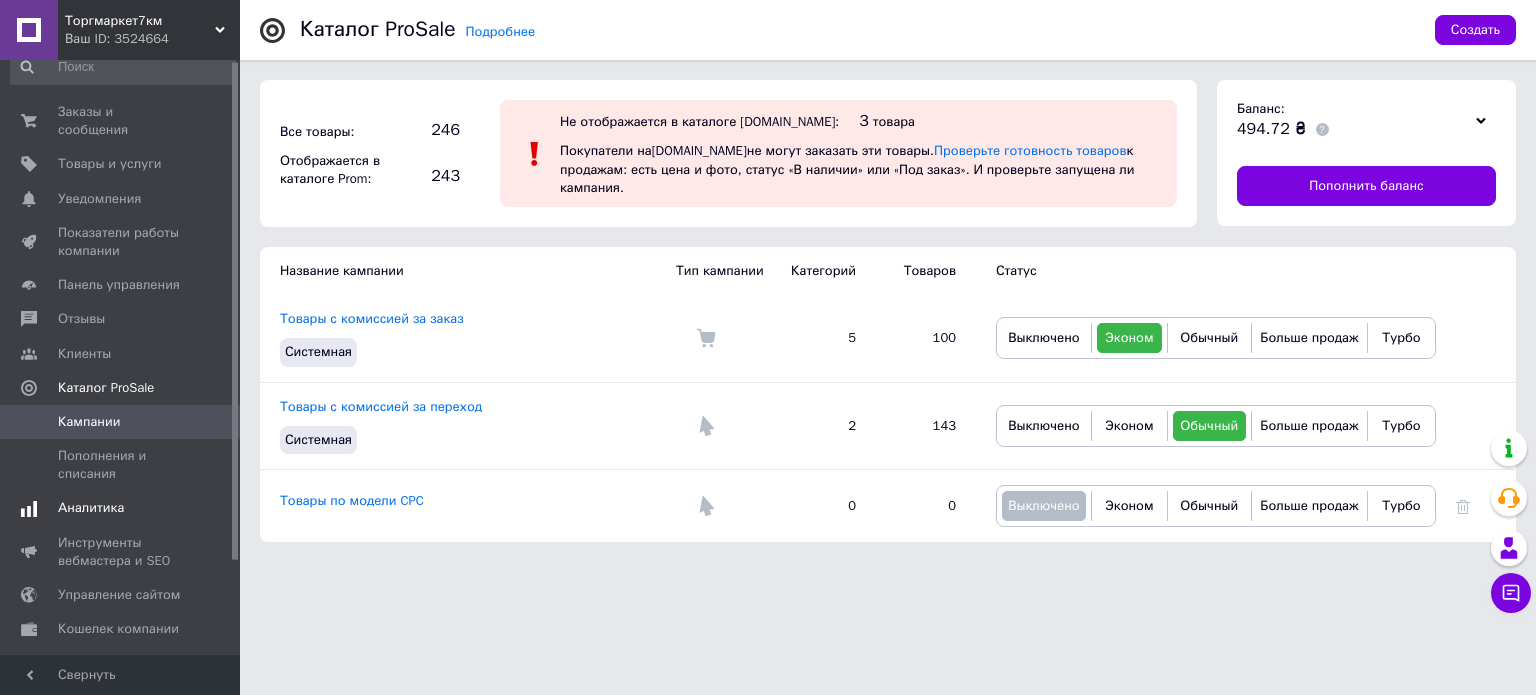 scroll, scrollTop: 0, scrollLeft: 0, axis: both 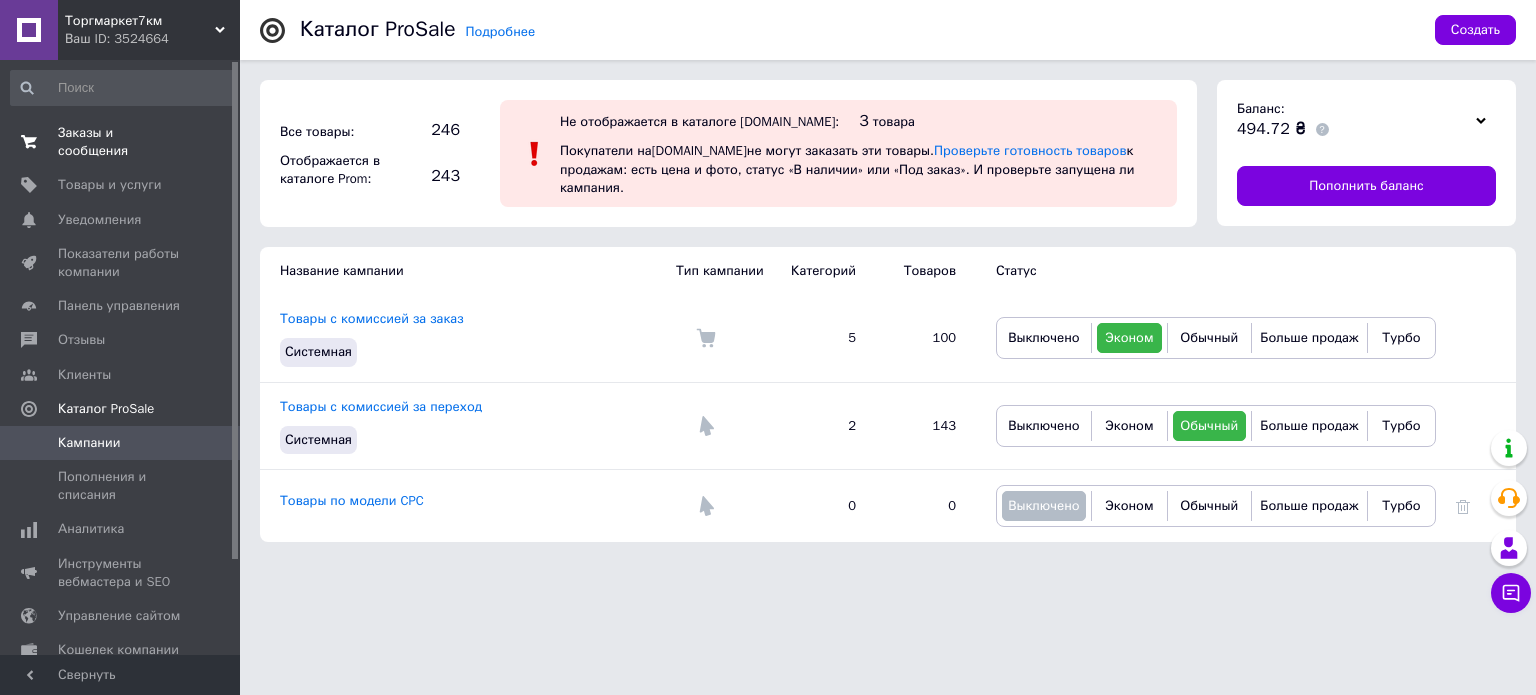 click on "Заказы и сообщения" at bounding box center (121, 142) 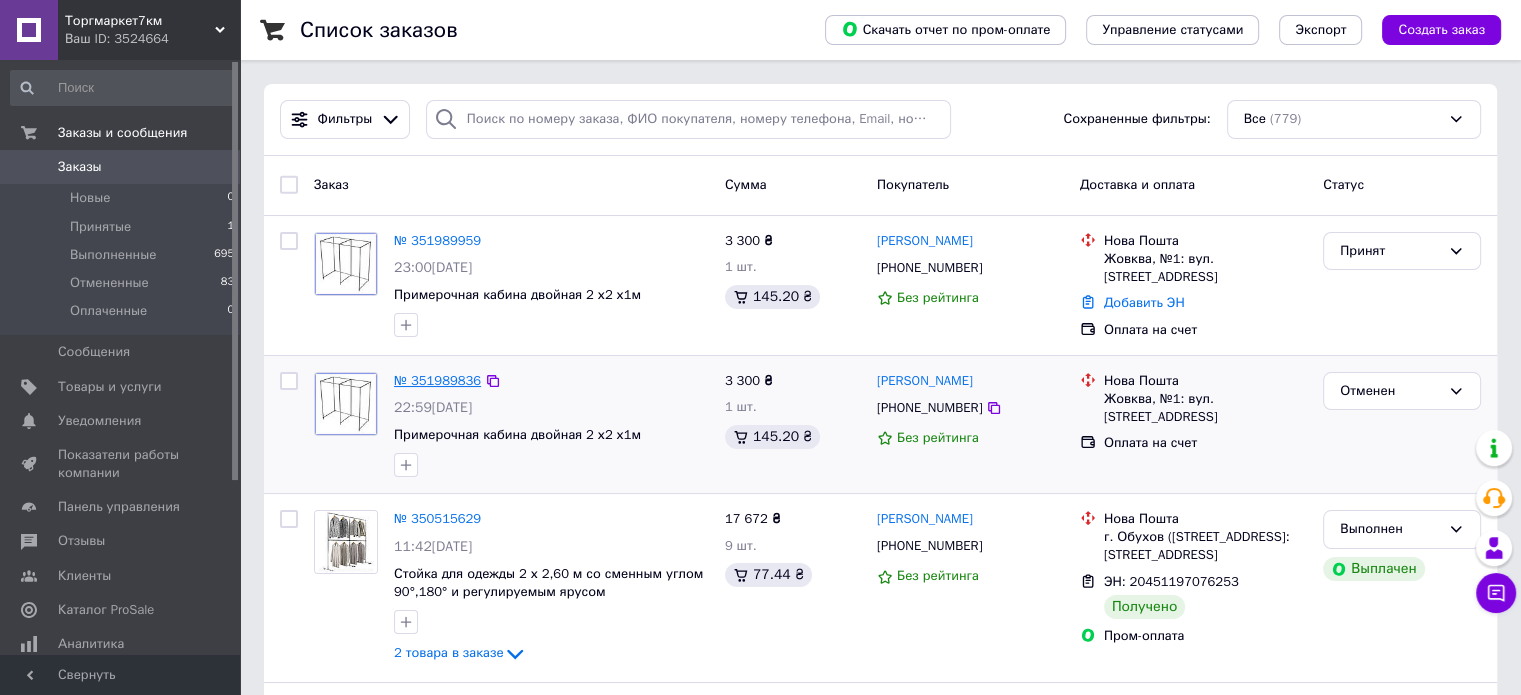 click on "№ 351989836" at bounding box center (437, 380) 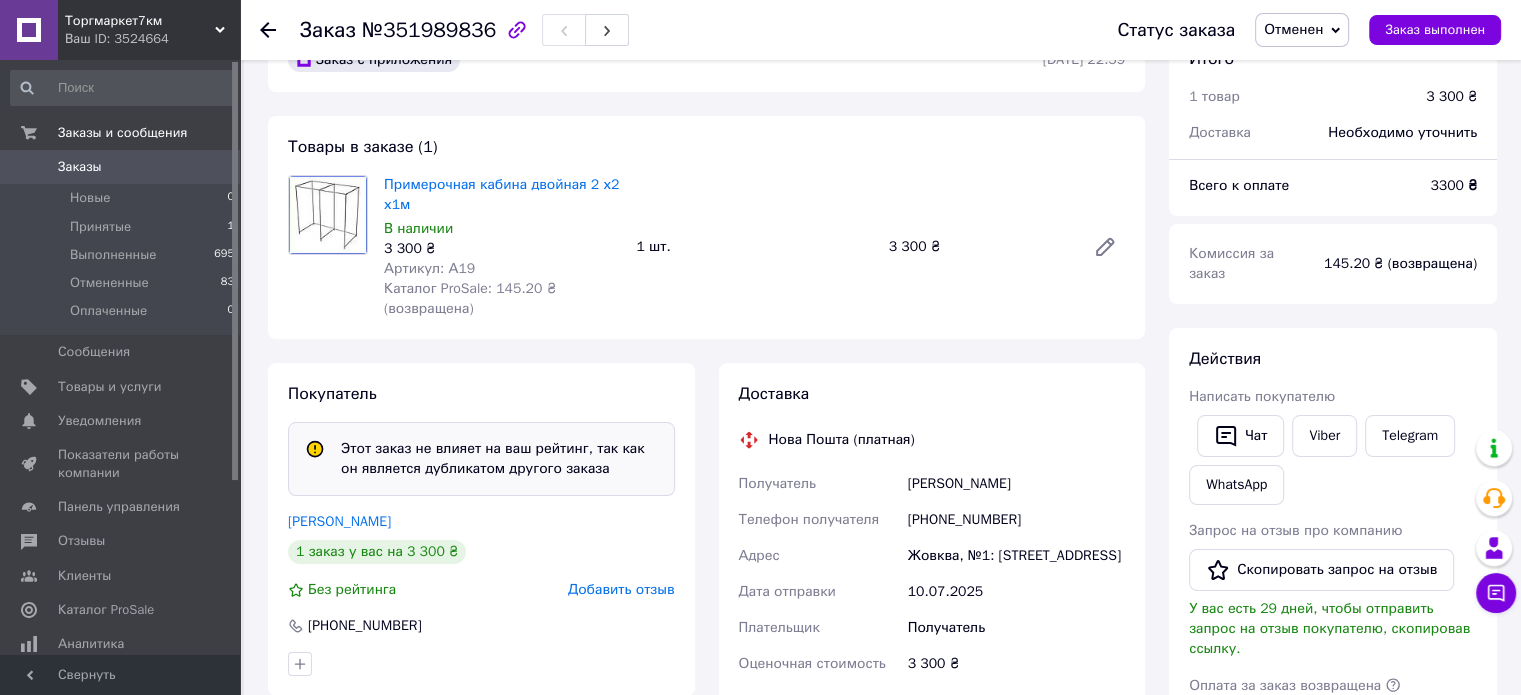 scroll, scrollTop: 0, scrollLeft: 0, axis: both 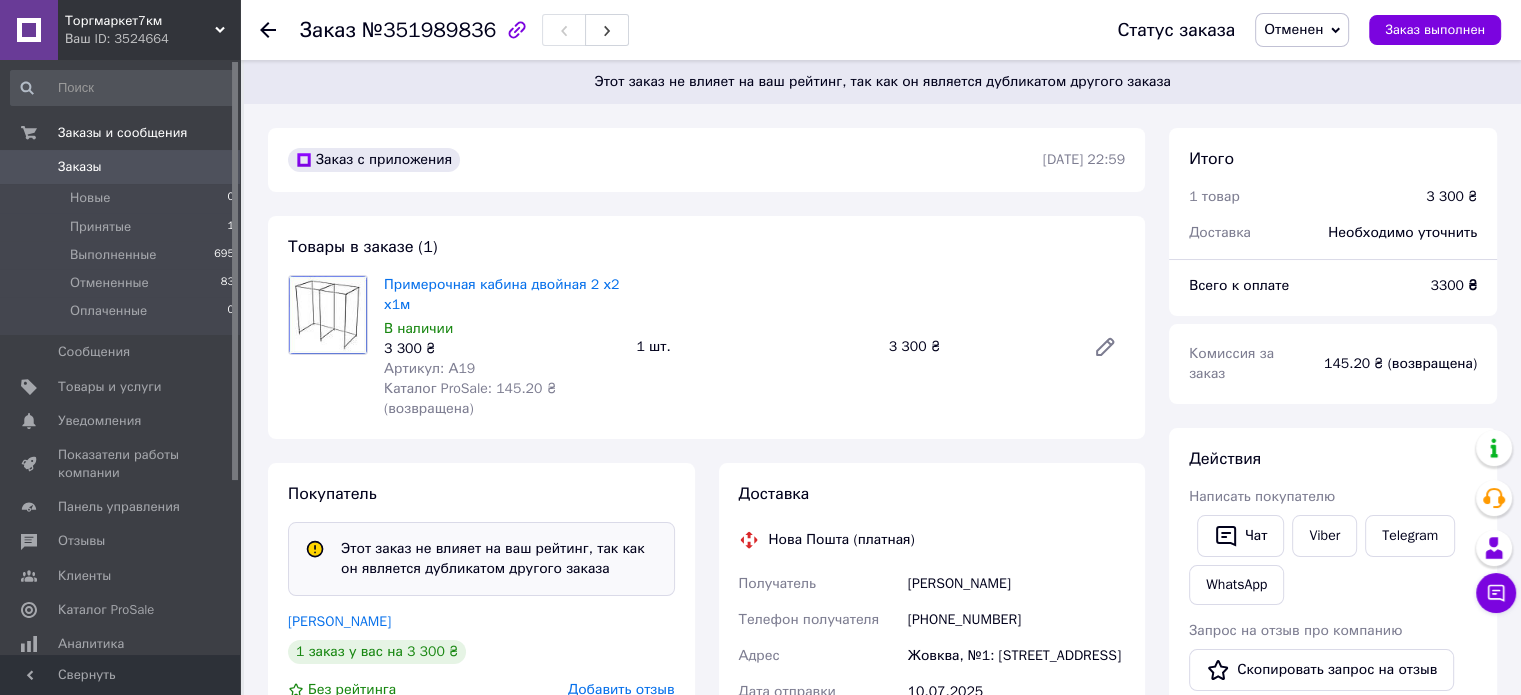 click 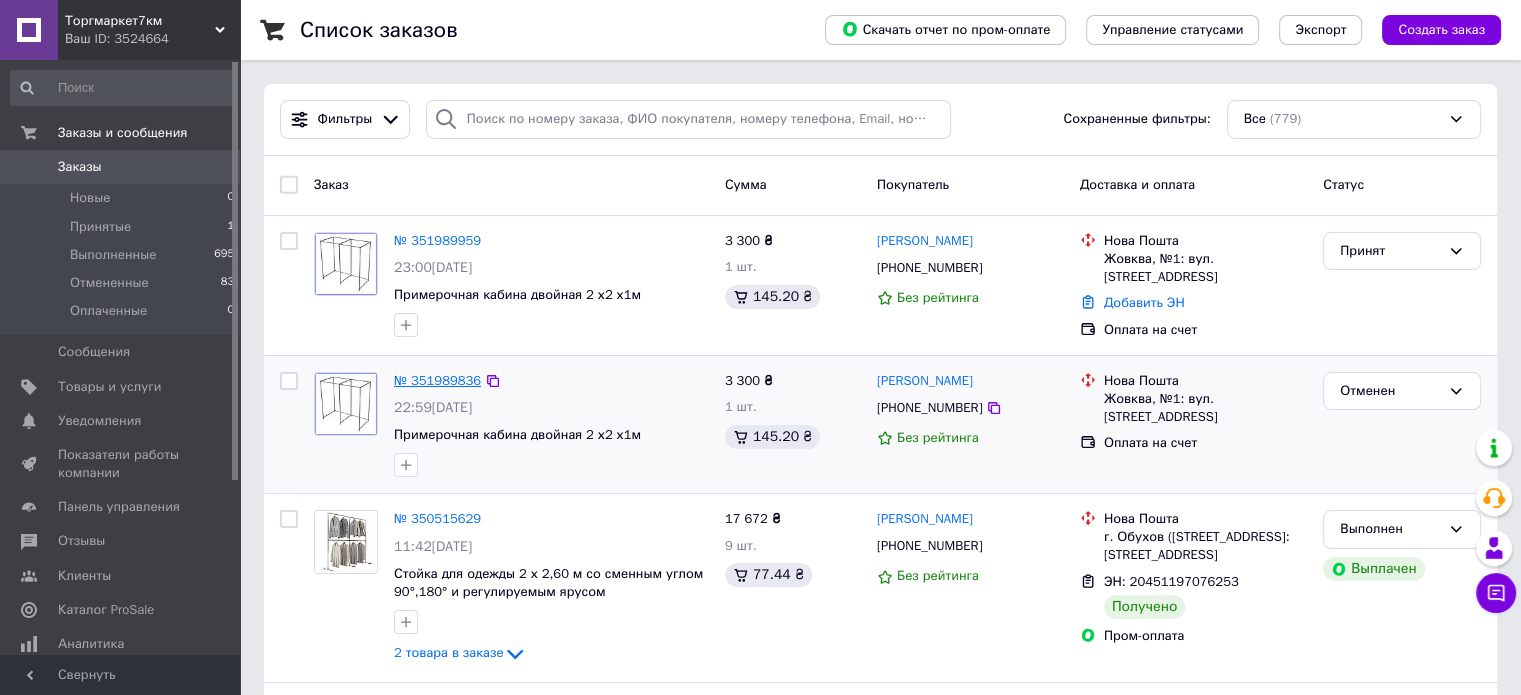 click on "№ 351989836" at bounding box center [437, 380] 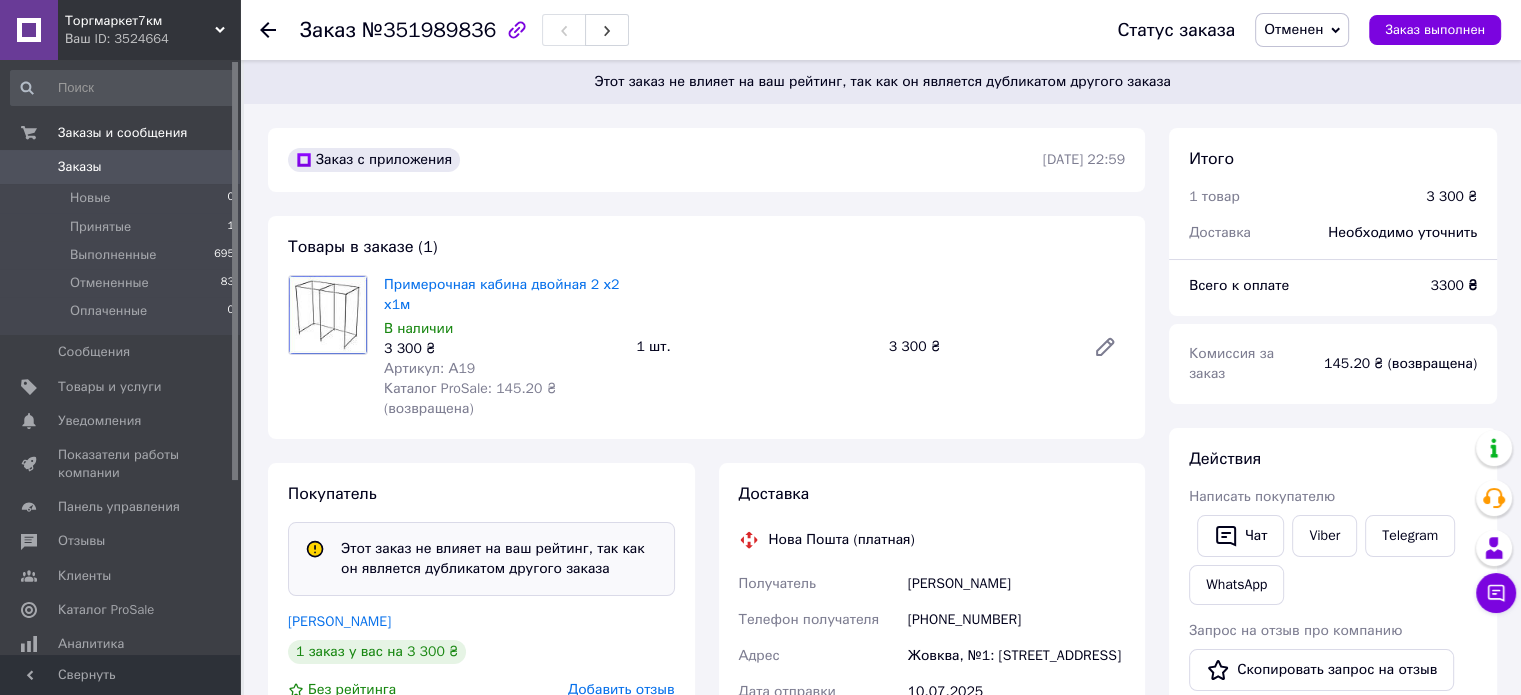 click on "Торгмаркет7км" at bounding box center (140, 21) 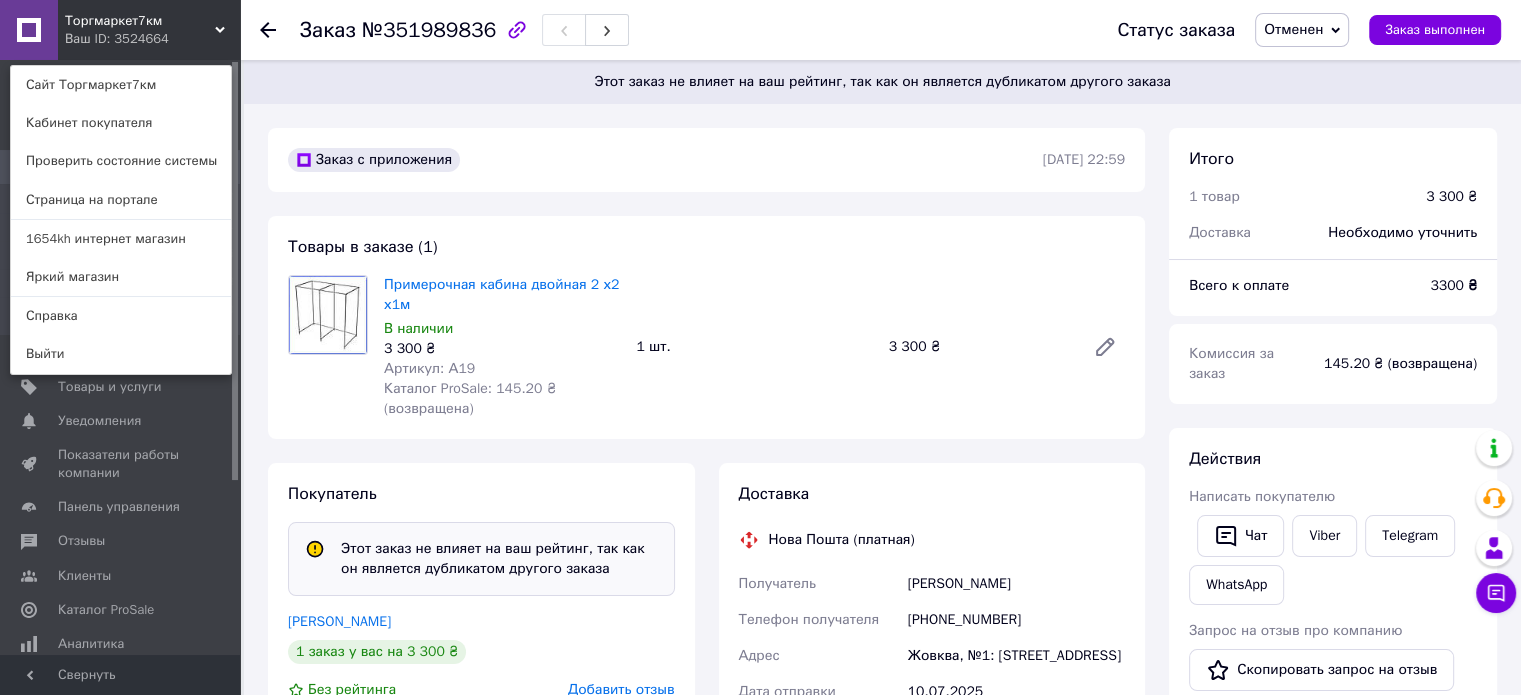 click on "Торгмаркет7км Ваш ID: 3524664 Сайт Торгмаркет7км Кабинет покупателя Проверить состояние системы Страница на портале 1654kh интернет магазин Яркий магазин Справка Выйти" at bounding box center [120, 30] 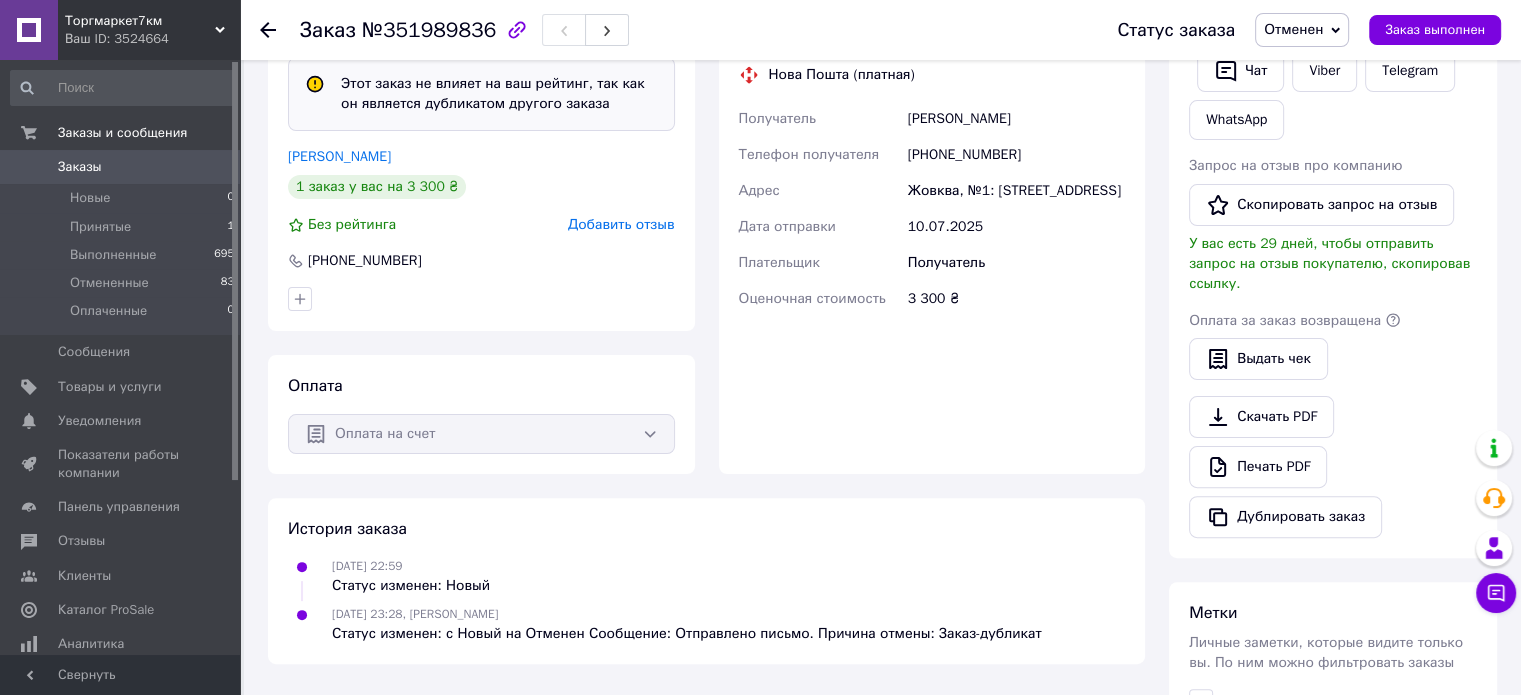 scroll, scrollTop: 500, scrollLeft: 0, axis: vertical 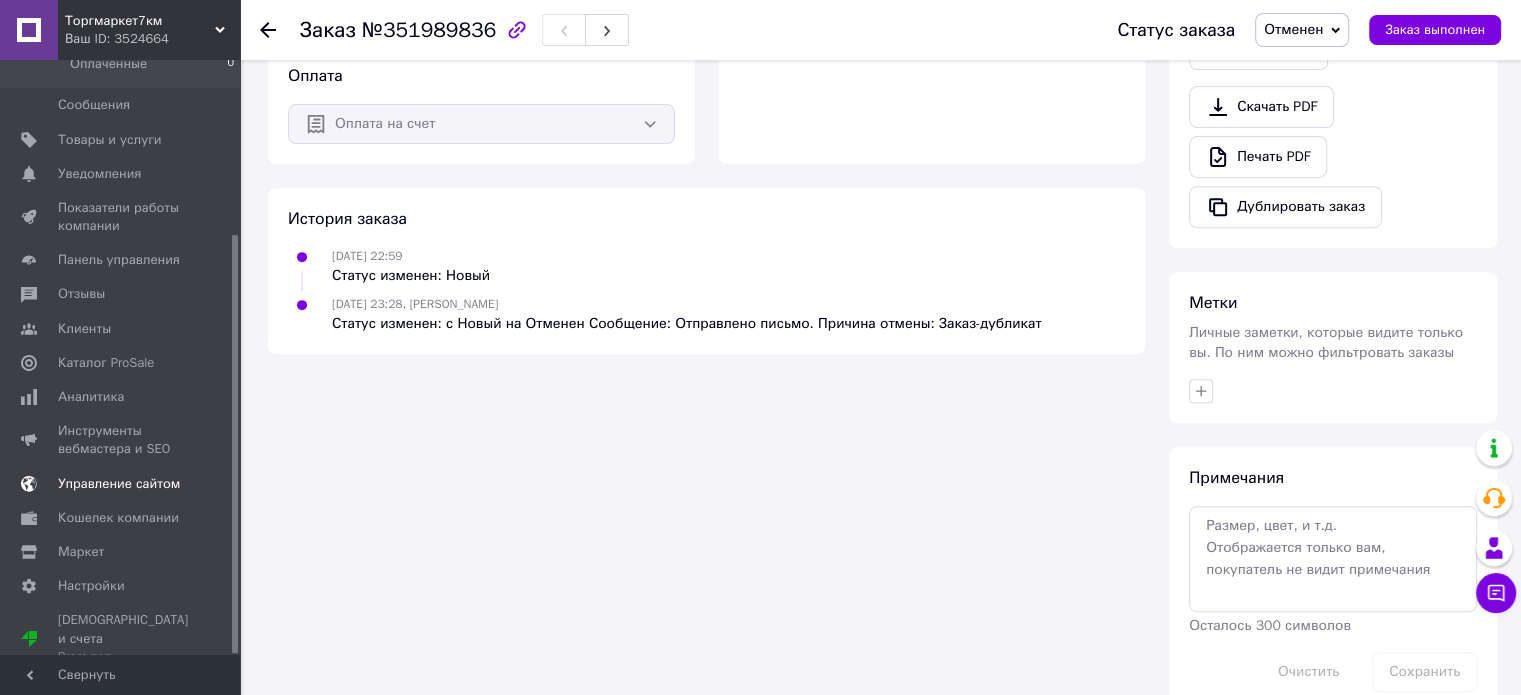 click on "Управление сайтом" at bounding box center [119, 484] 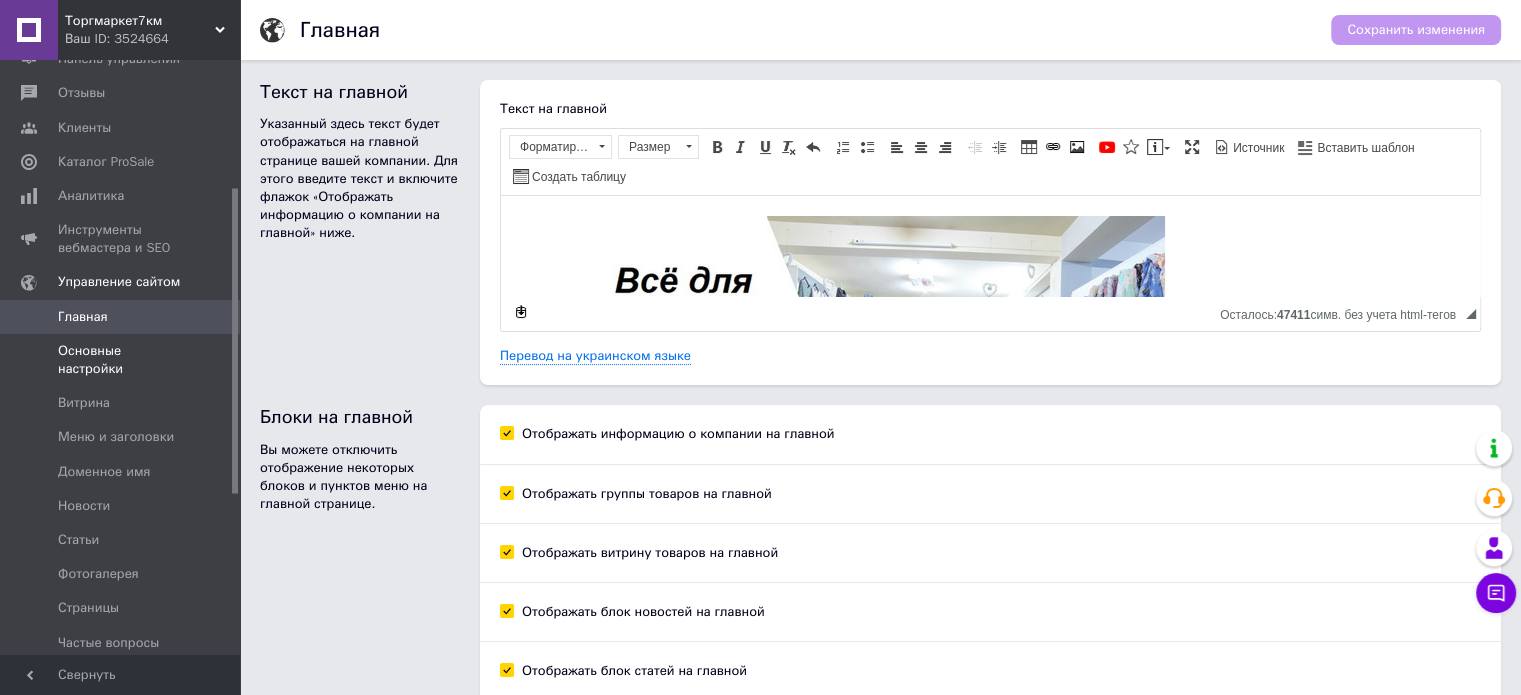 scroll, scrollTop: 0, scrollLeft: 0, axis: both 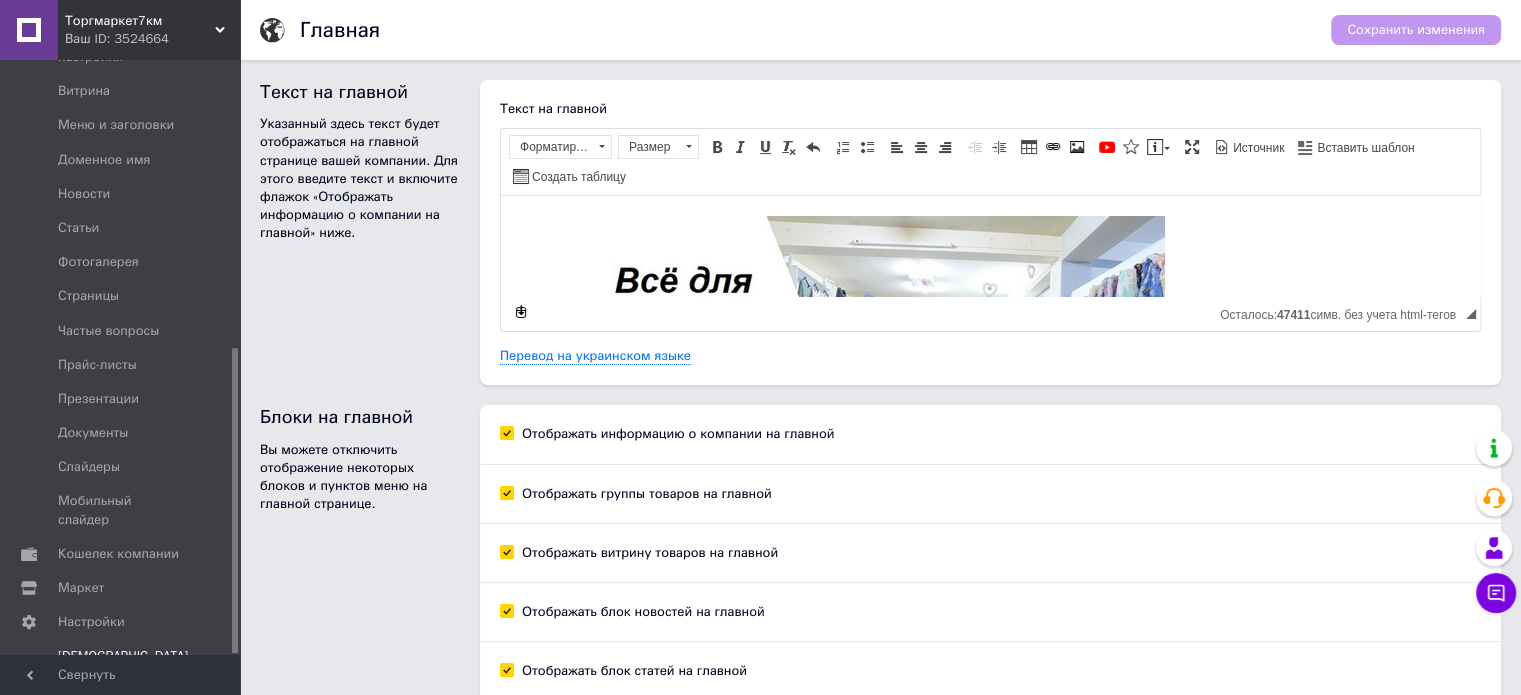 click on "Prom топ" at bounding box center [123, 693] 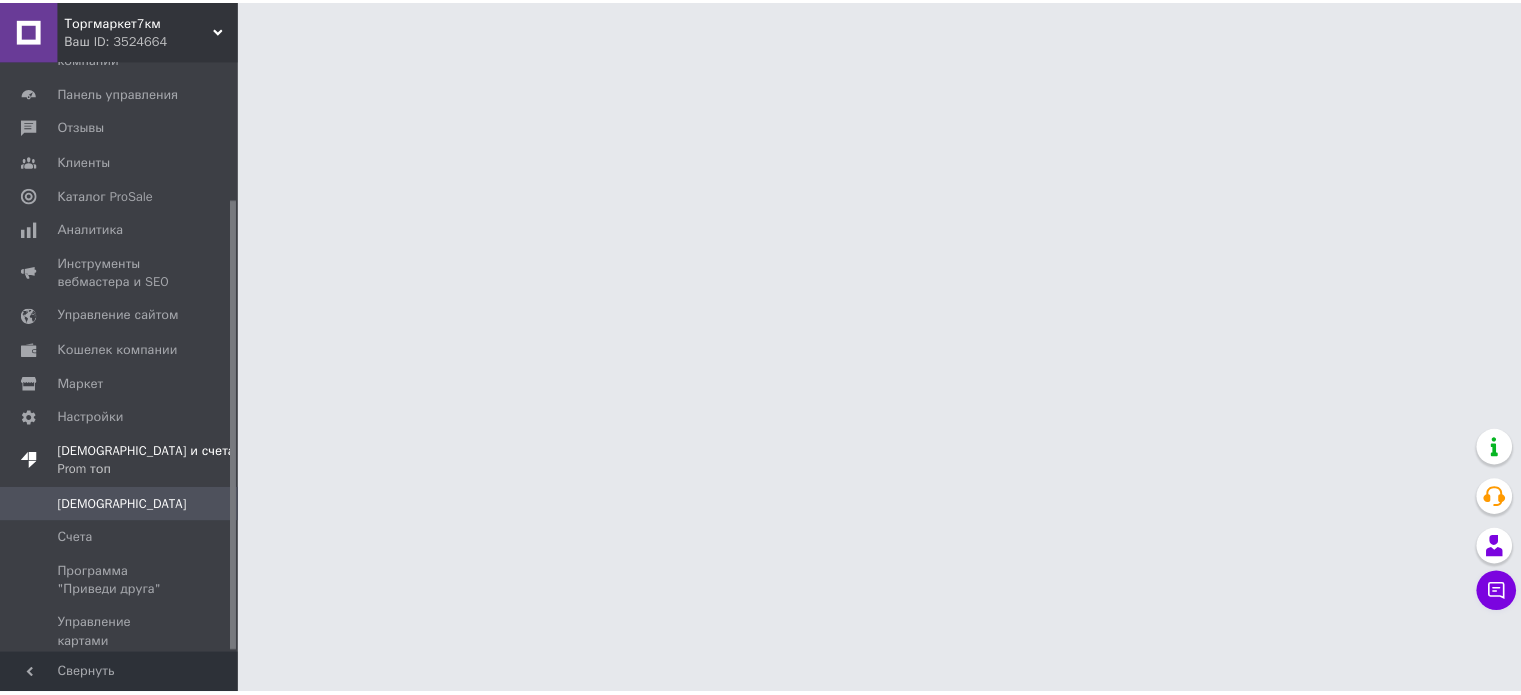 scroll, scrollTop: 182, scrollLeft: 0, axis: vertical 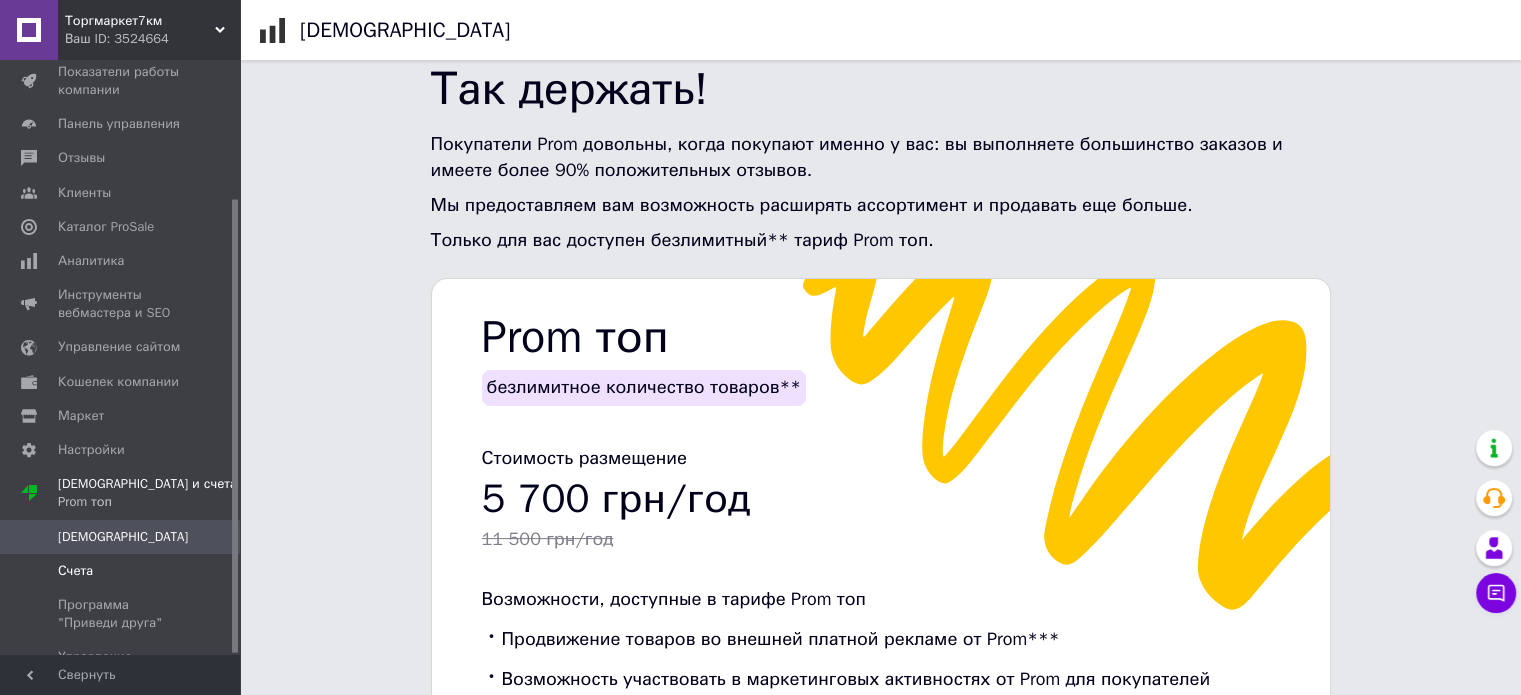 click on "Счета" at bounding box center [121, 571] 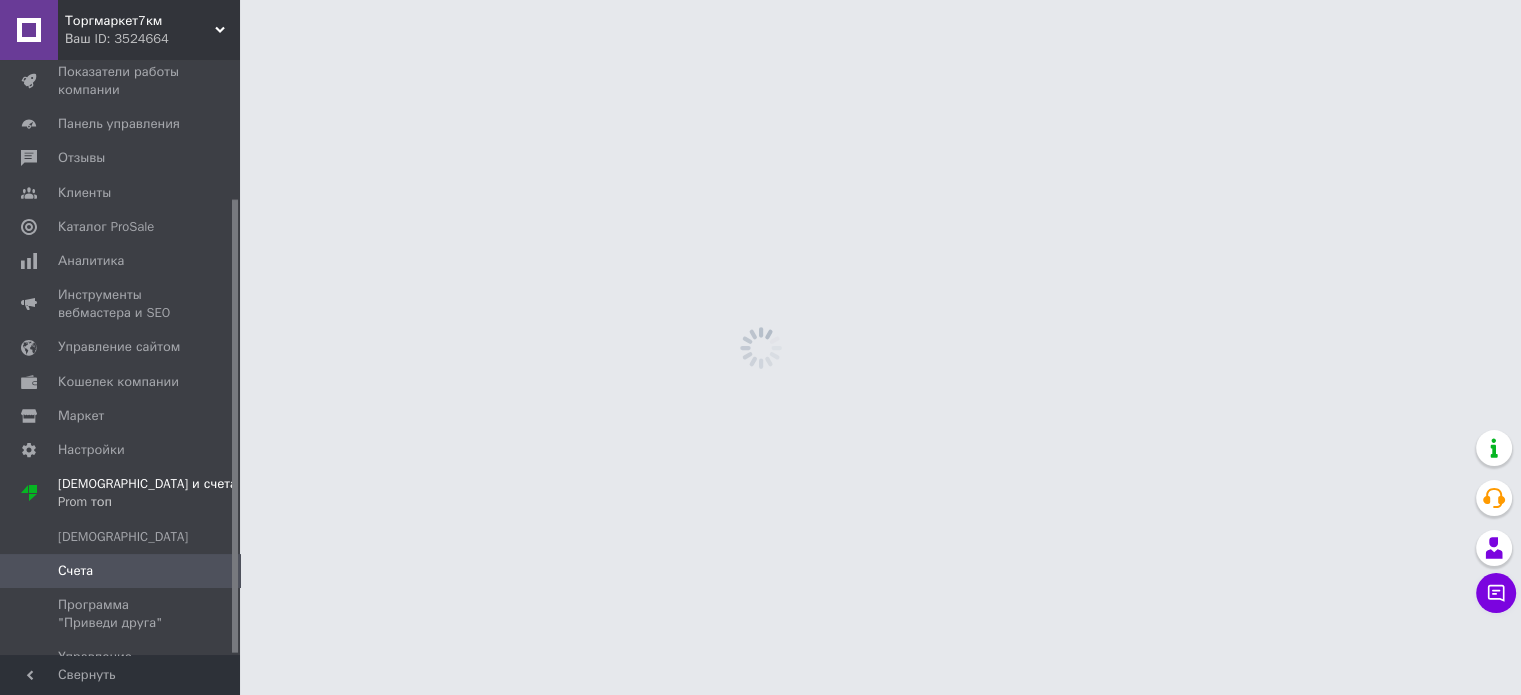 scroll, scrollTop: 0, scrollLeft: 0, axis: both 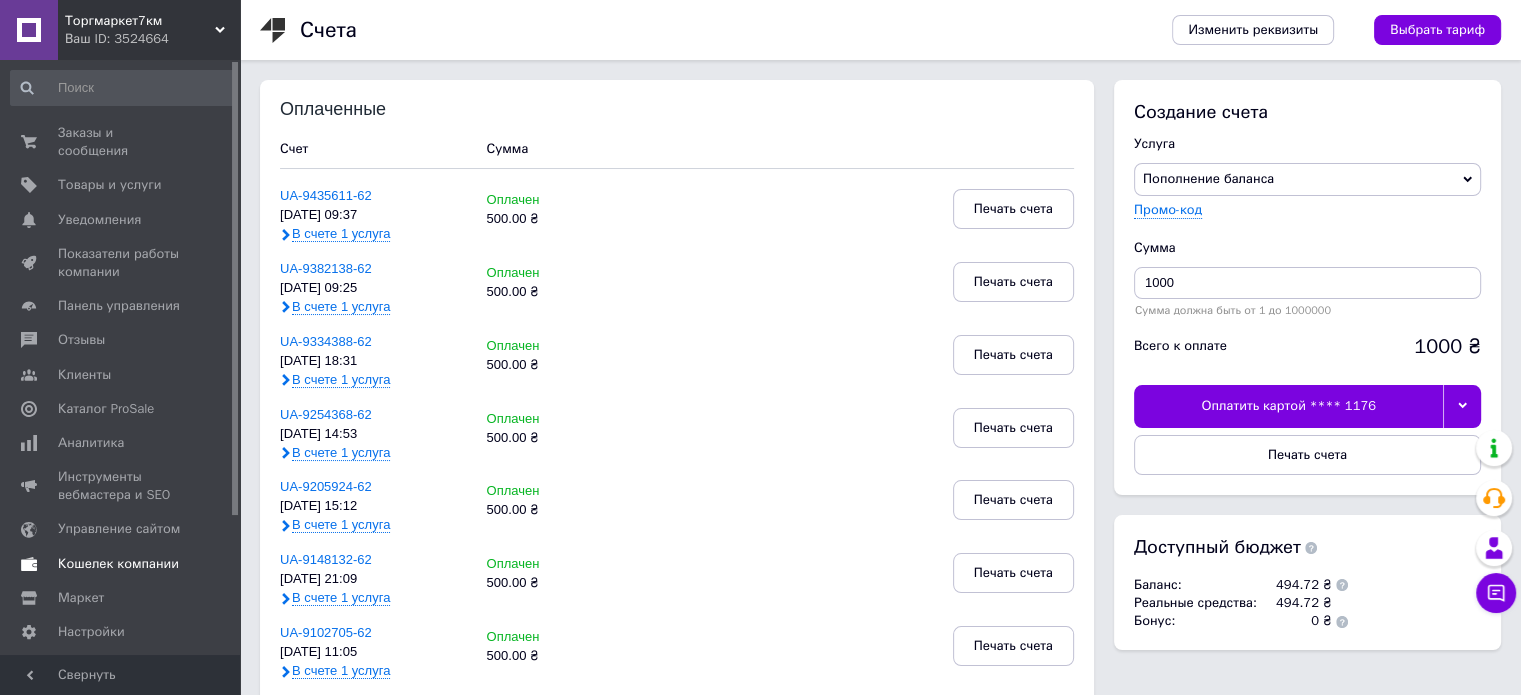 click on "Кошелек компании" at bounding box center [118, 564] 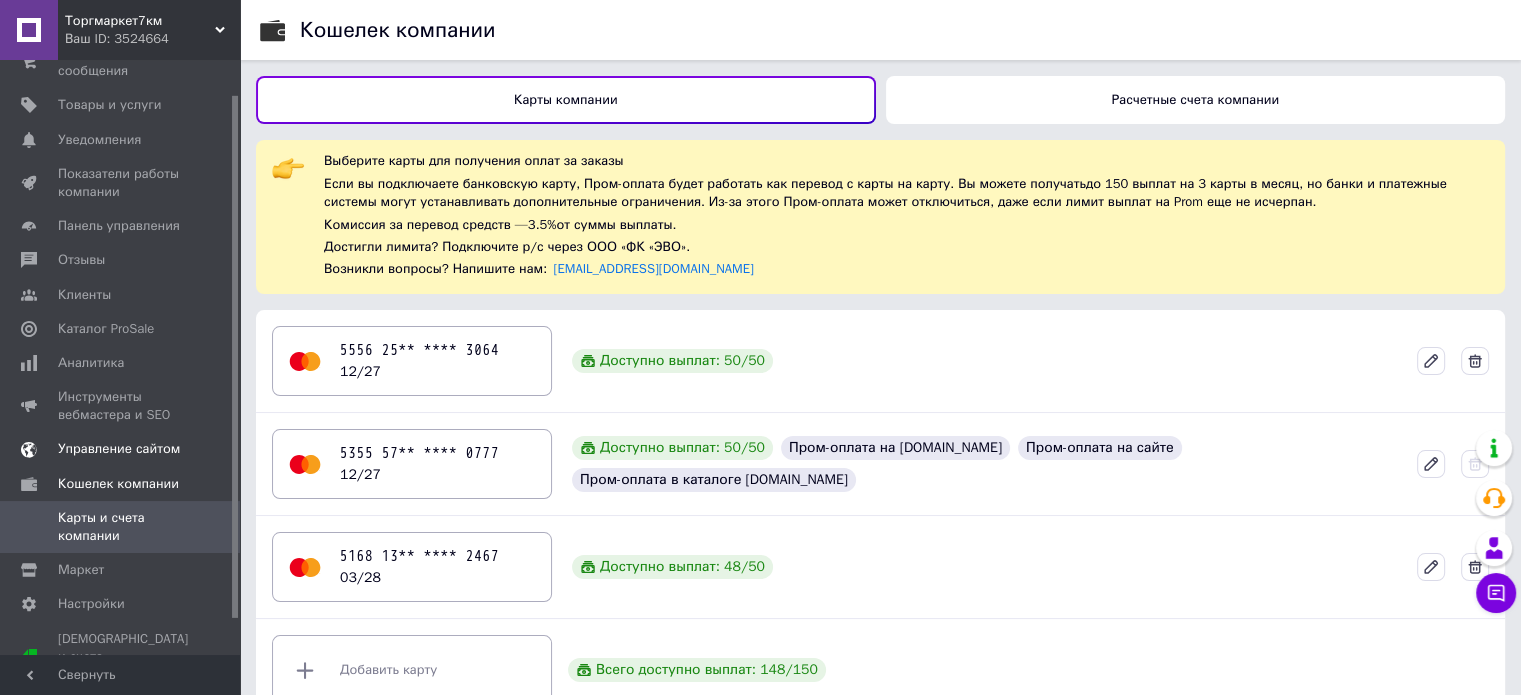 scroll, scrollTop: 0, scrollLeft: 0, axis: both 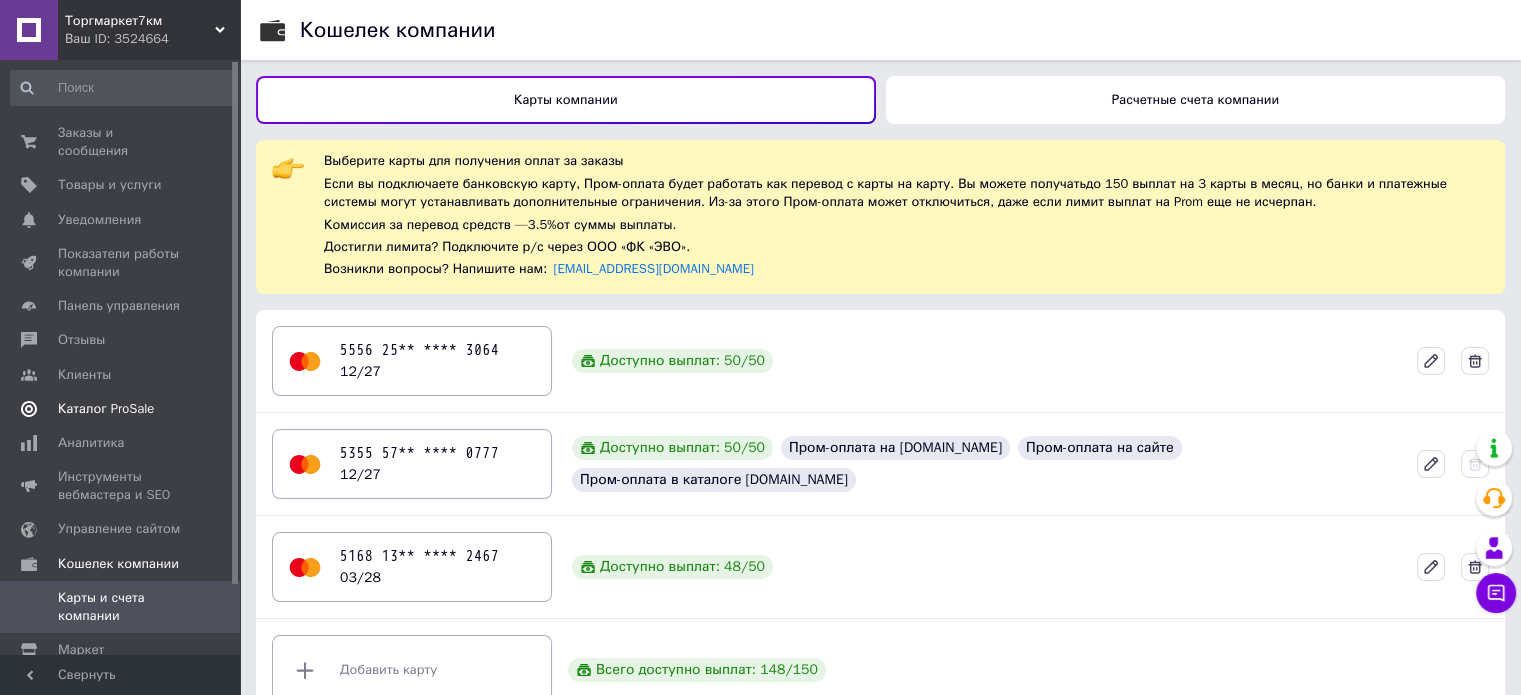 click on "Каталог ProSale" at bounding box center [106, 409] 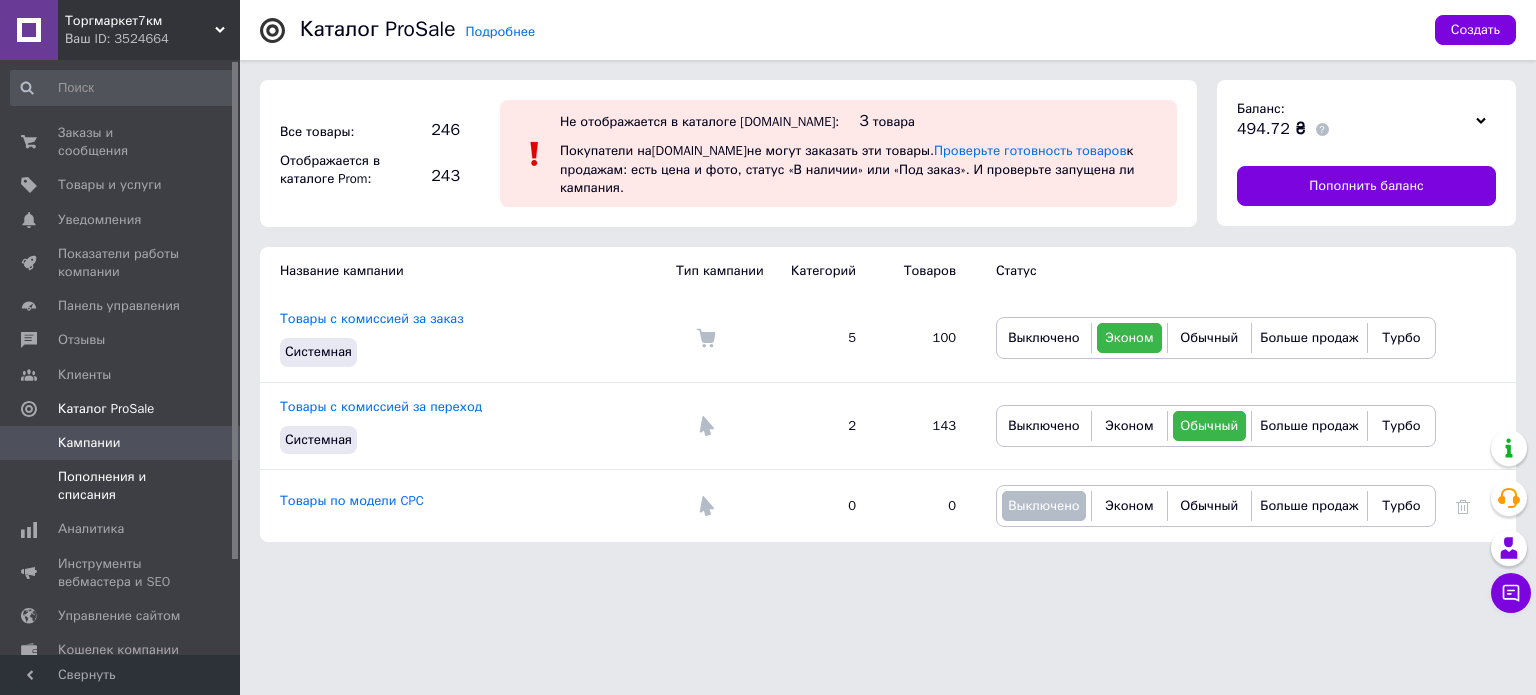 click on "Пополнения и списания" at bounding box center (121, 486) 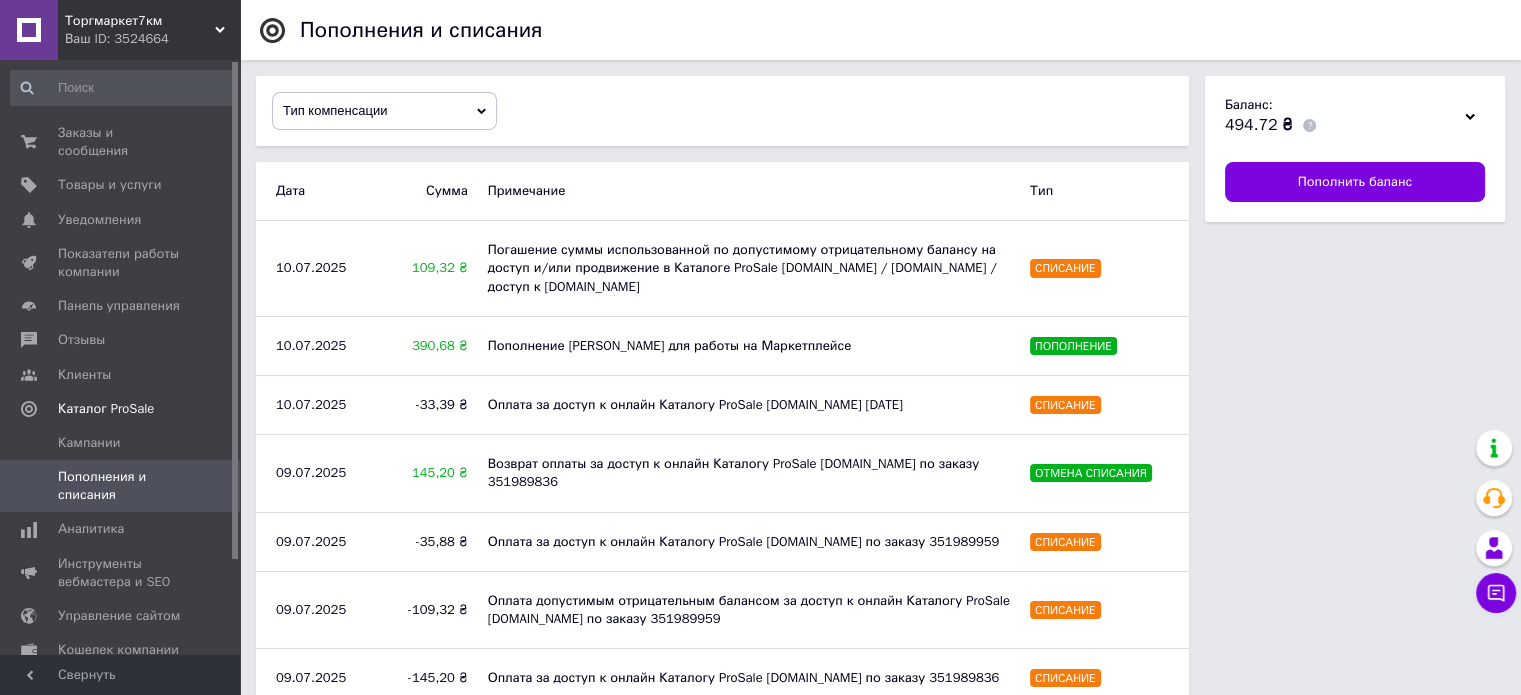 scroll, scrollTop: 100, scrollLeft: 0, axis: vertical 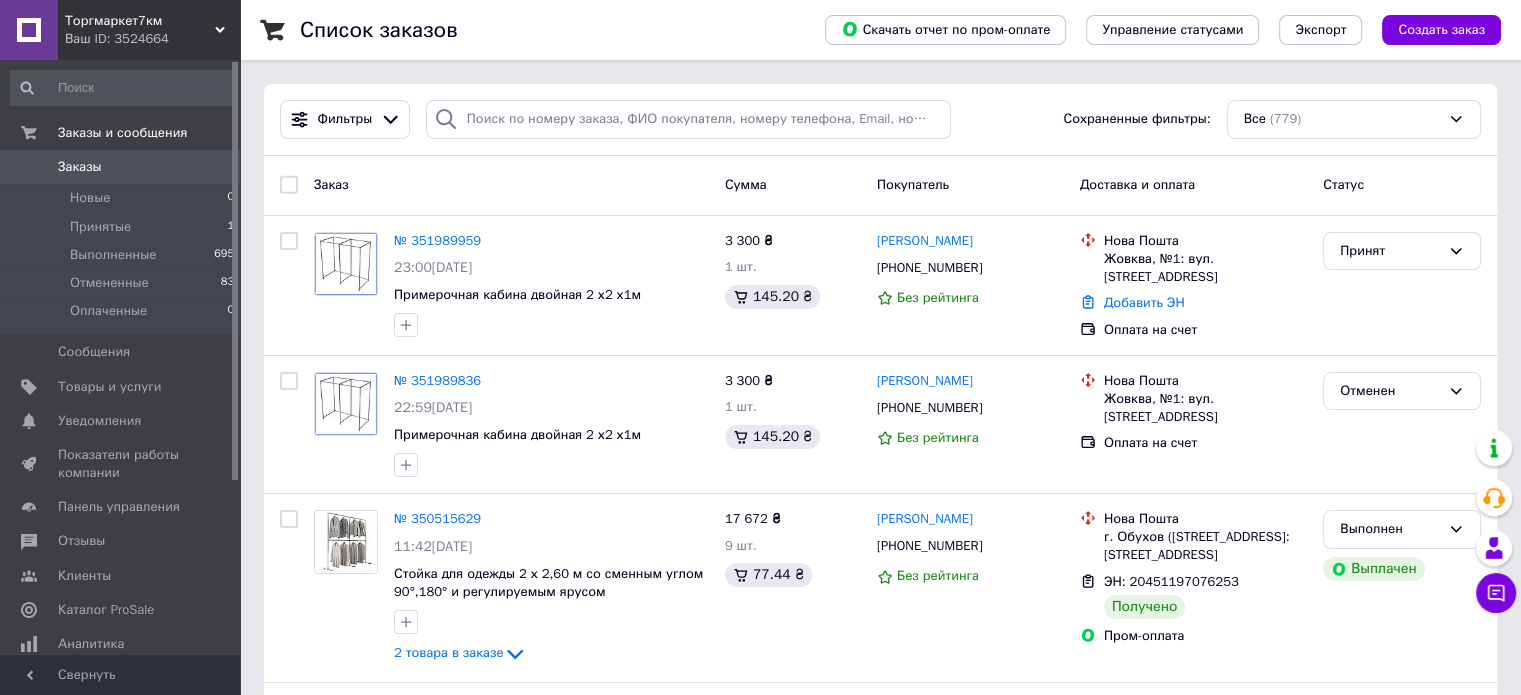 click on "Торгмаркет7км" at bounding box center (140, 21) 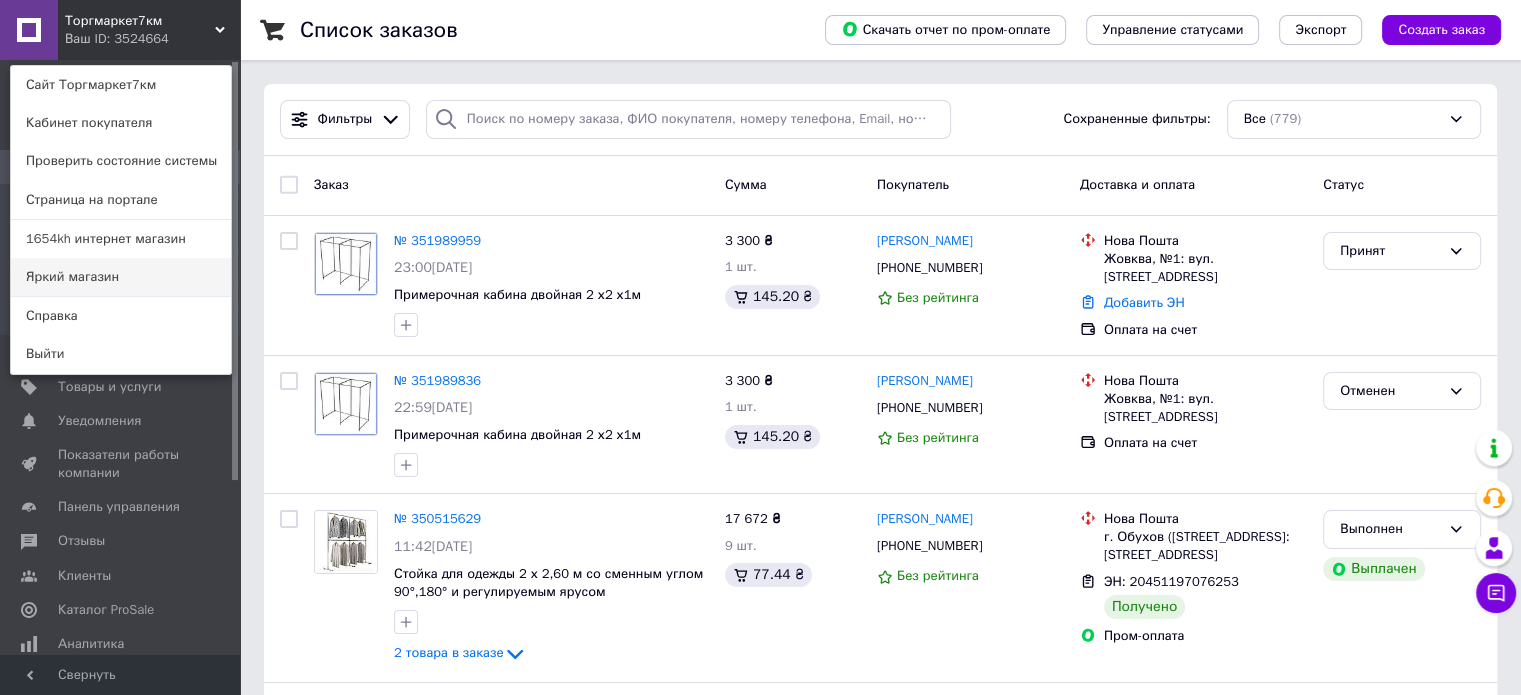 click on "Яркий магазин" at bounding box center [121, 277] 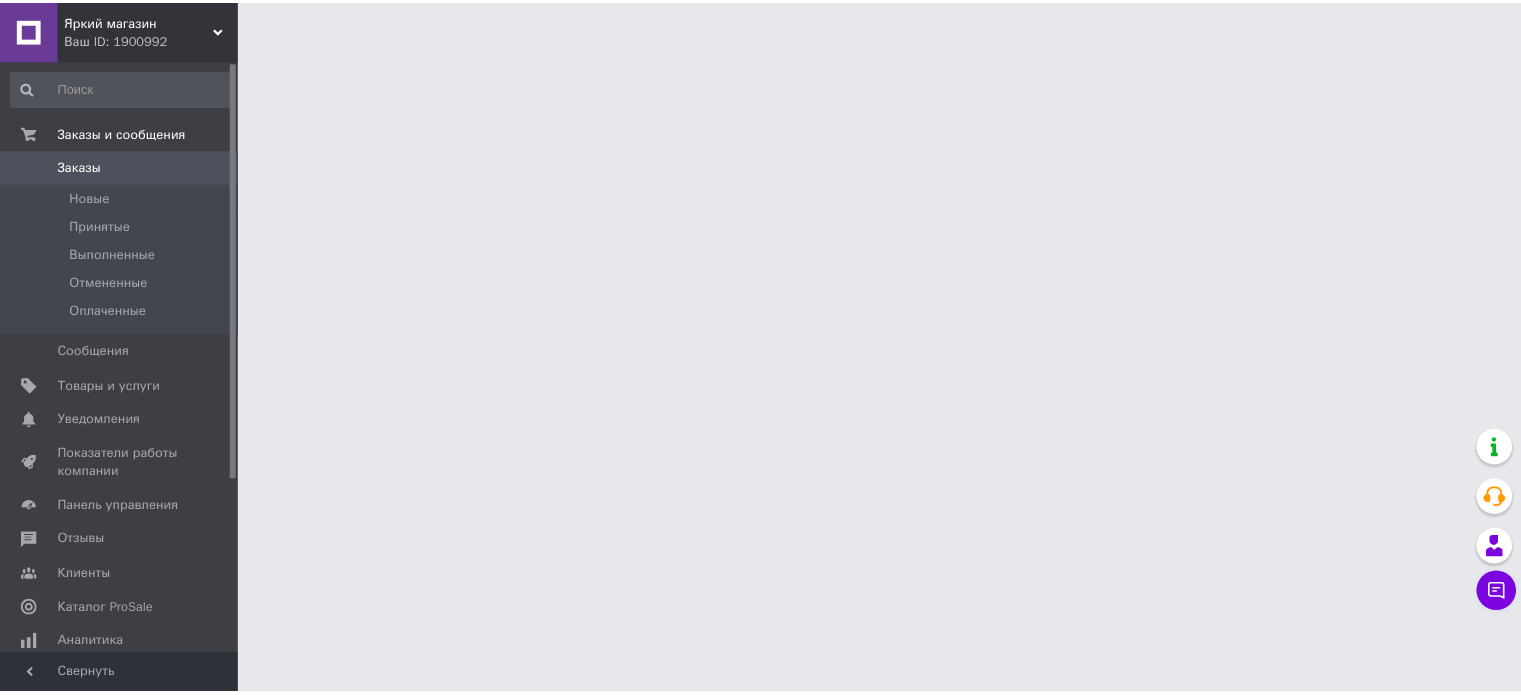 scroll, scrollTop: 0, scrollLeft: 0, axis: both 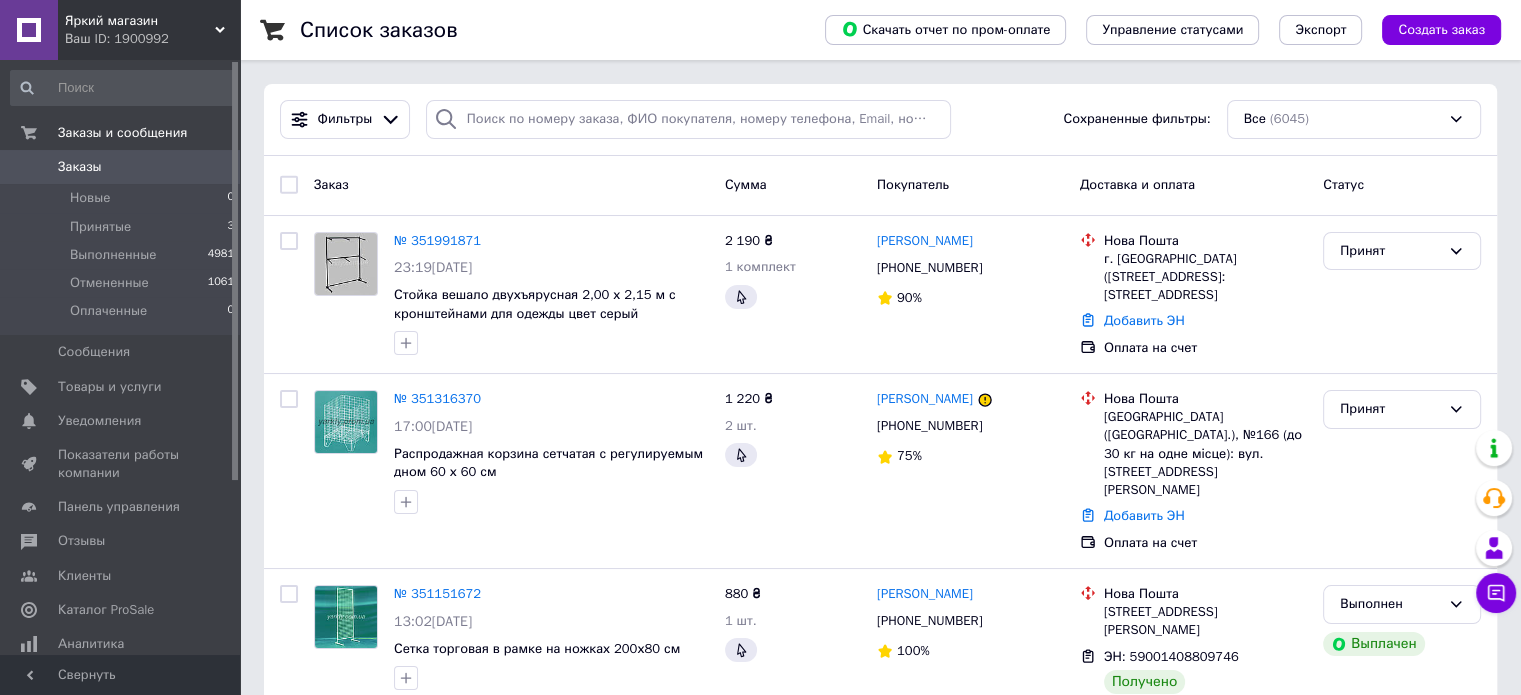 click on "Яркий магазин" at bounding box center [140, 21] 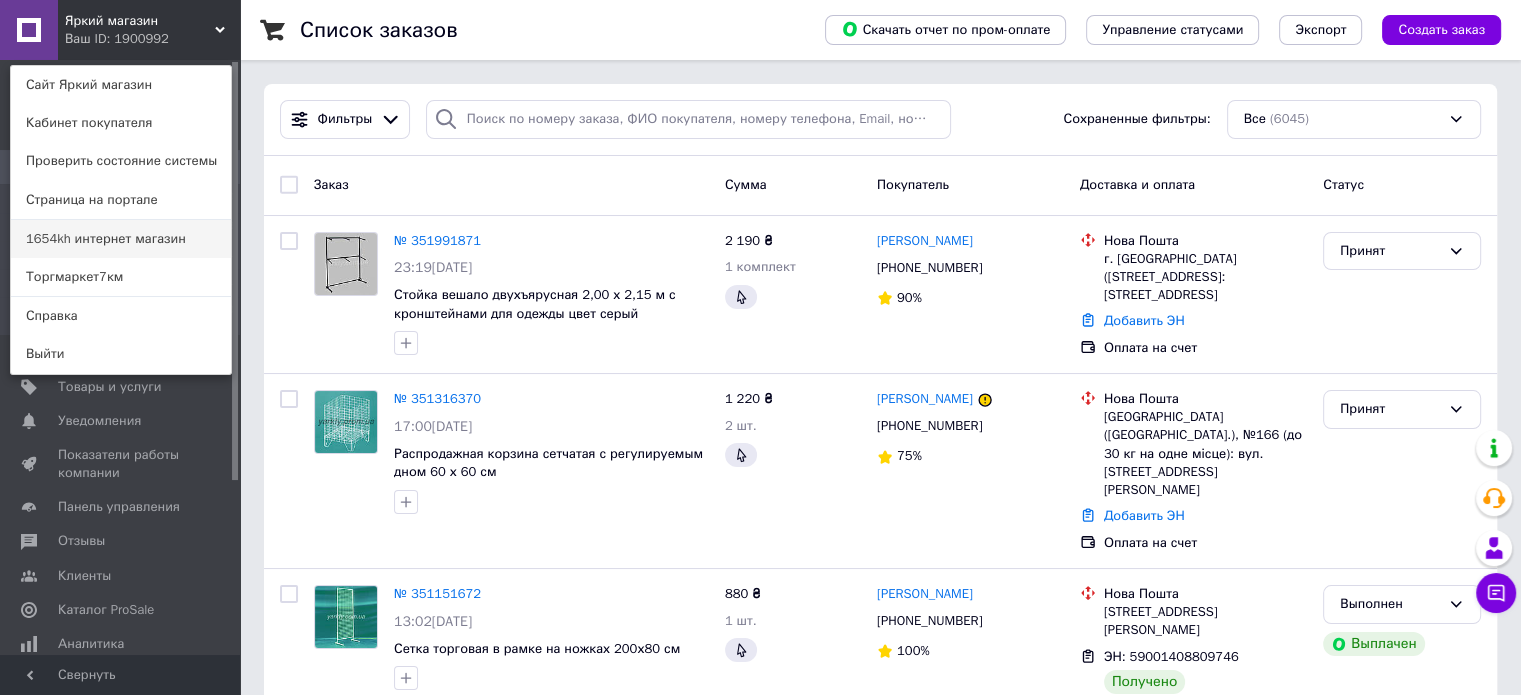 click on "1654kh интернет магазин" at bounding box center (121, 239) 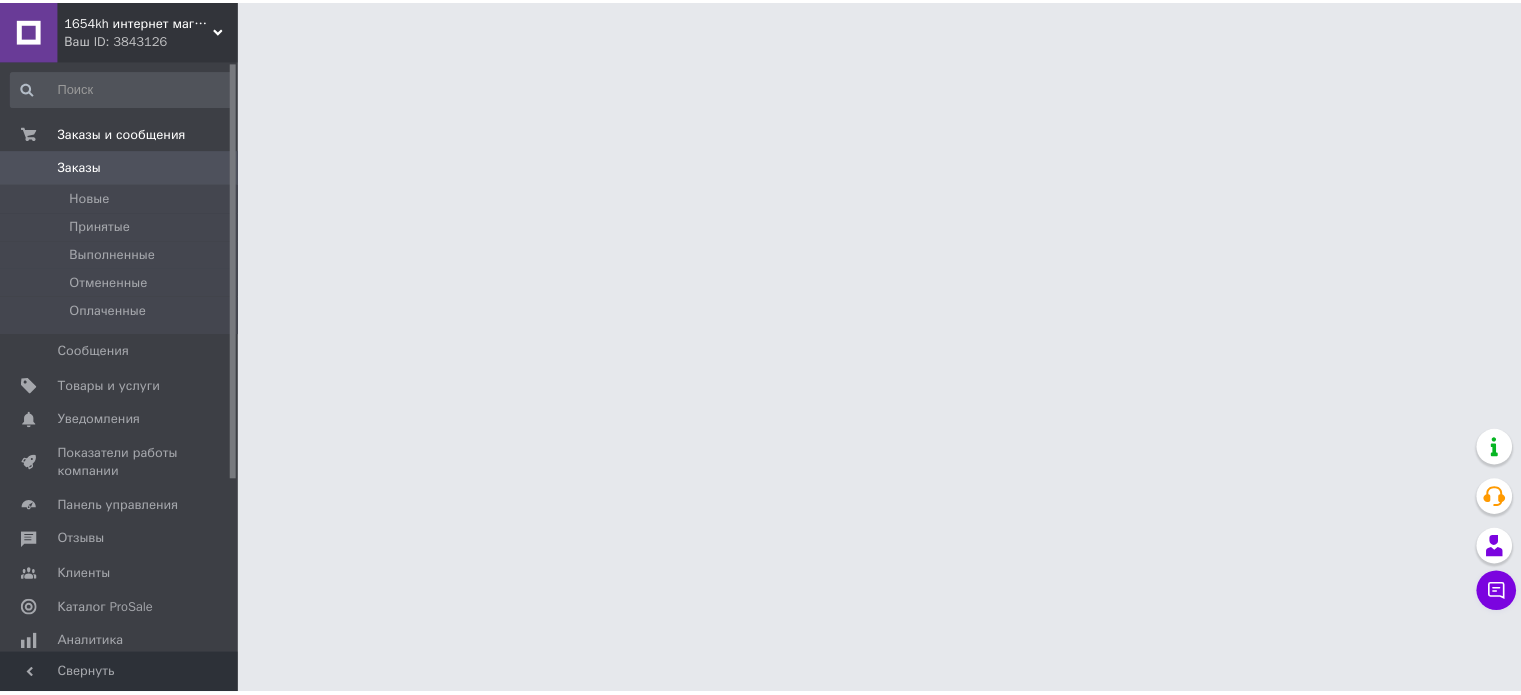 scroll, scrollTop: 0, scrollLeft: 0, axis: both 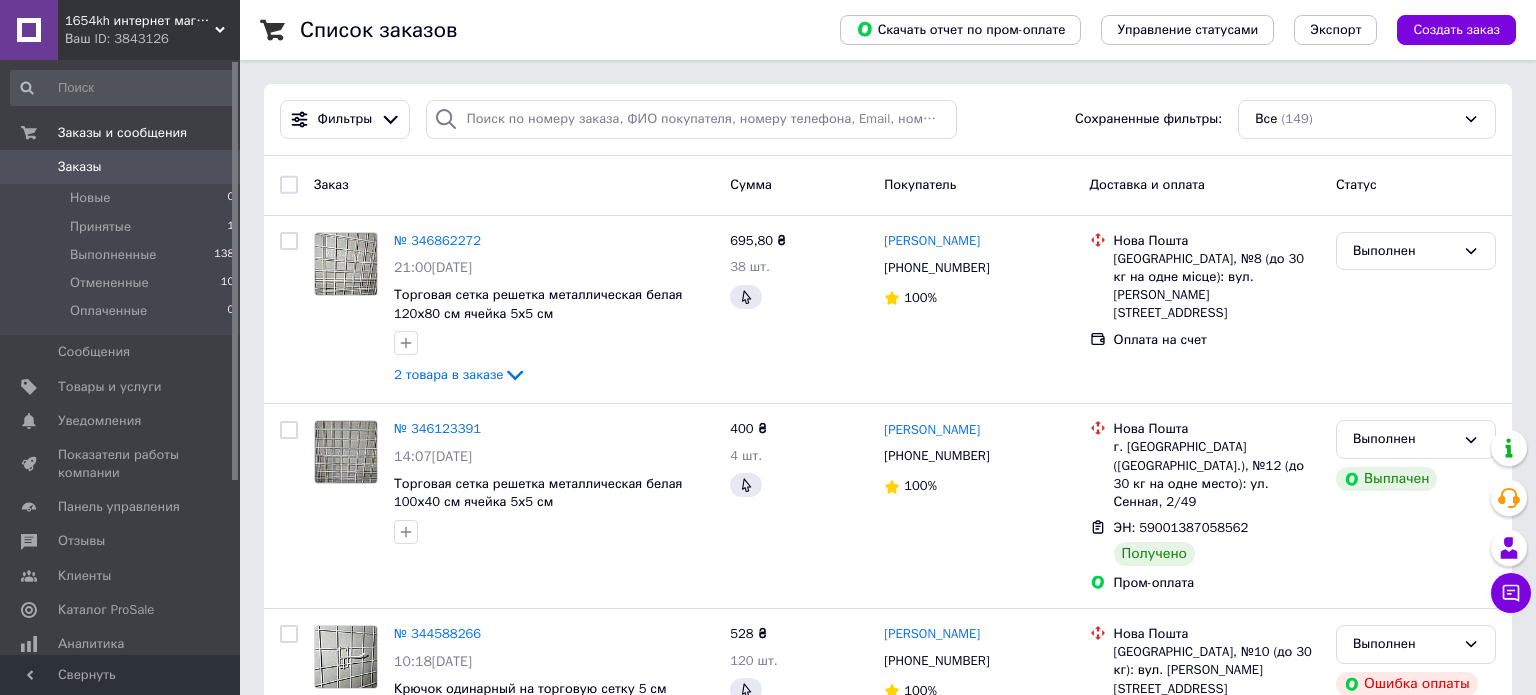 click on "Ваш ID: 3843126" at bounding box center [152, 39] 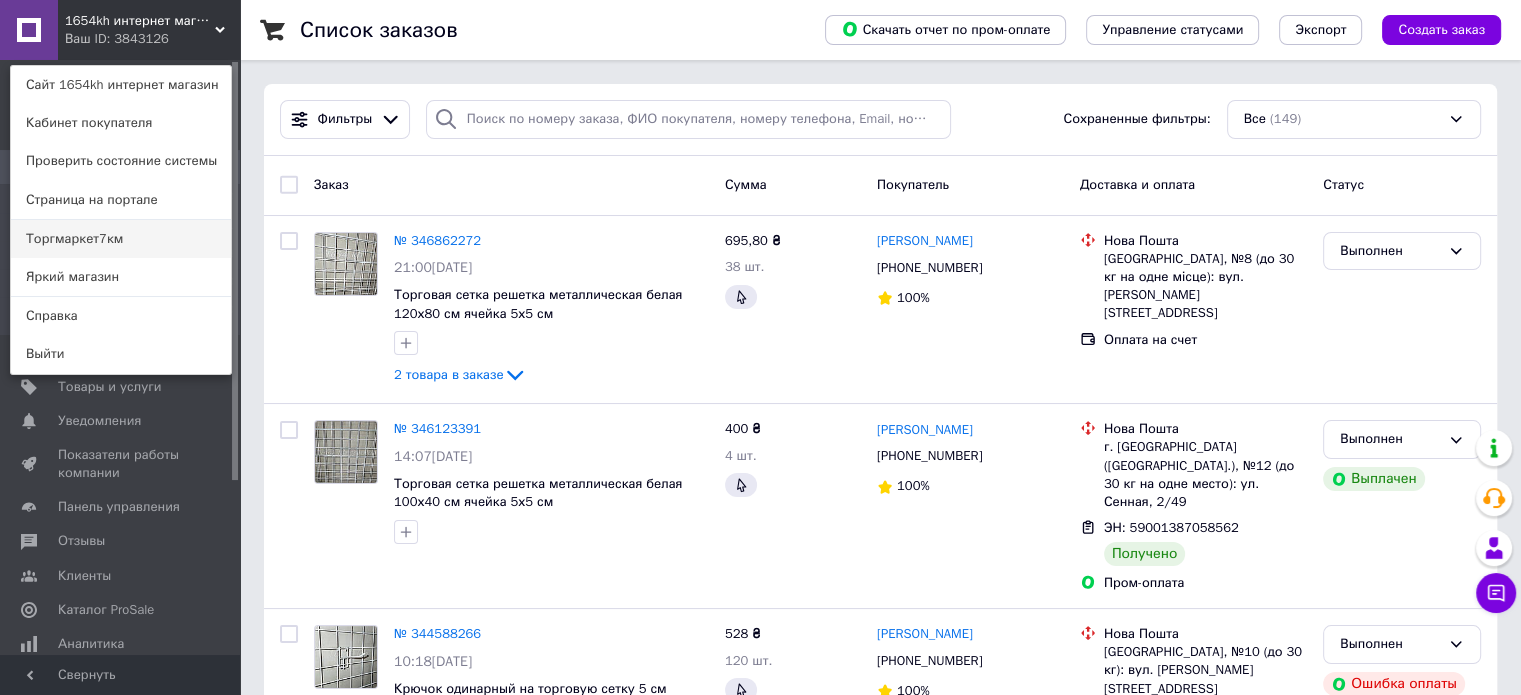 click on "Торгмаркет7км" at bounding box center (121, 239) 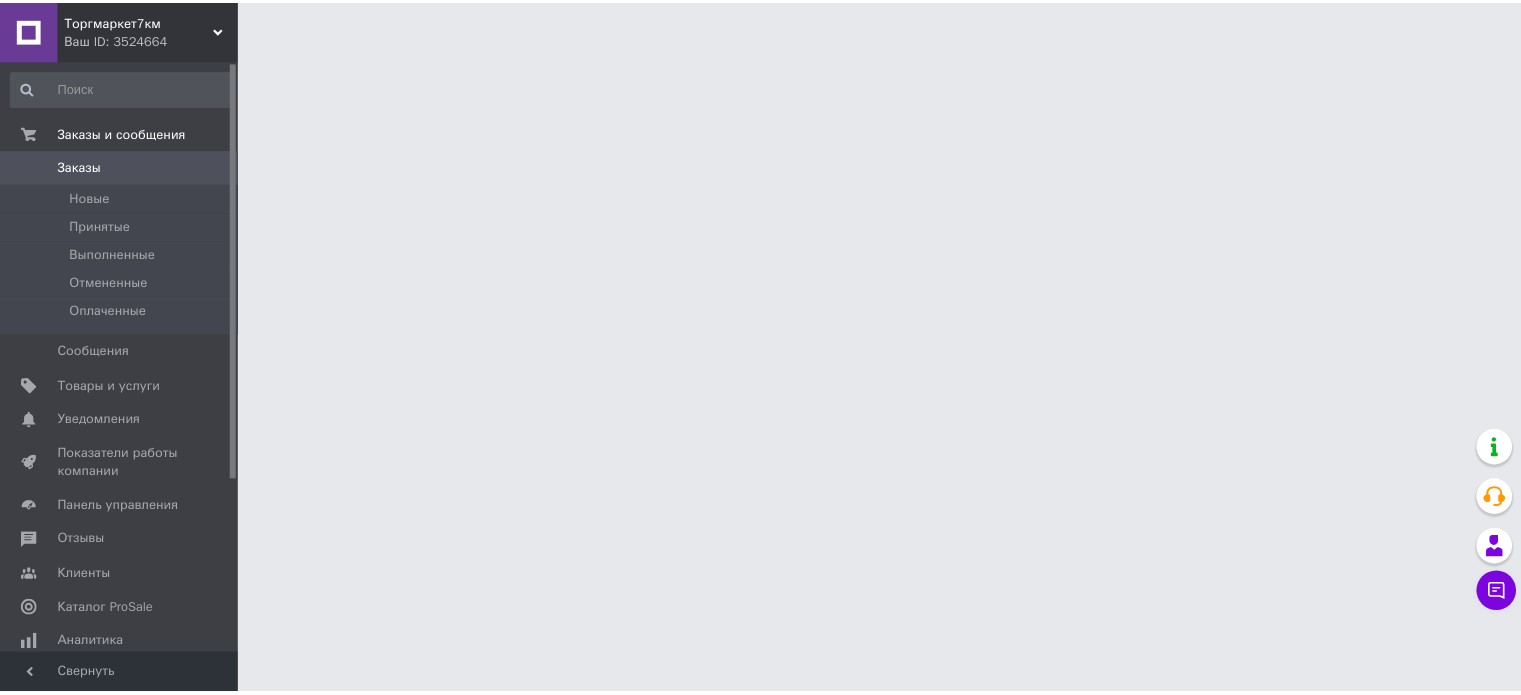 scroll, scrollTop: 0, scrollLeft: 0, axis: both 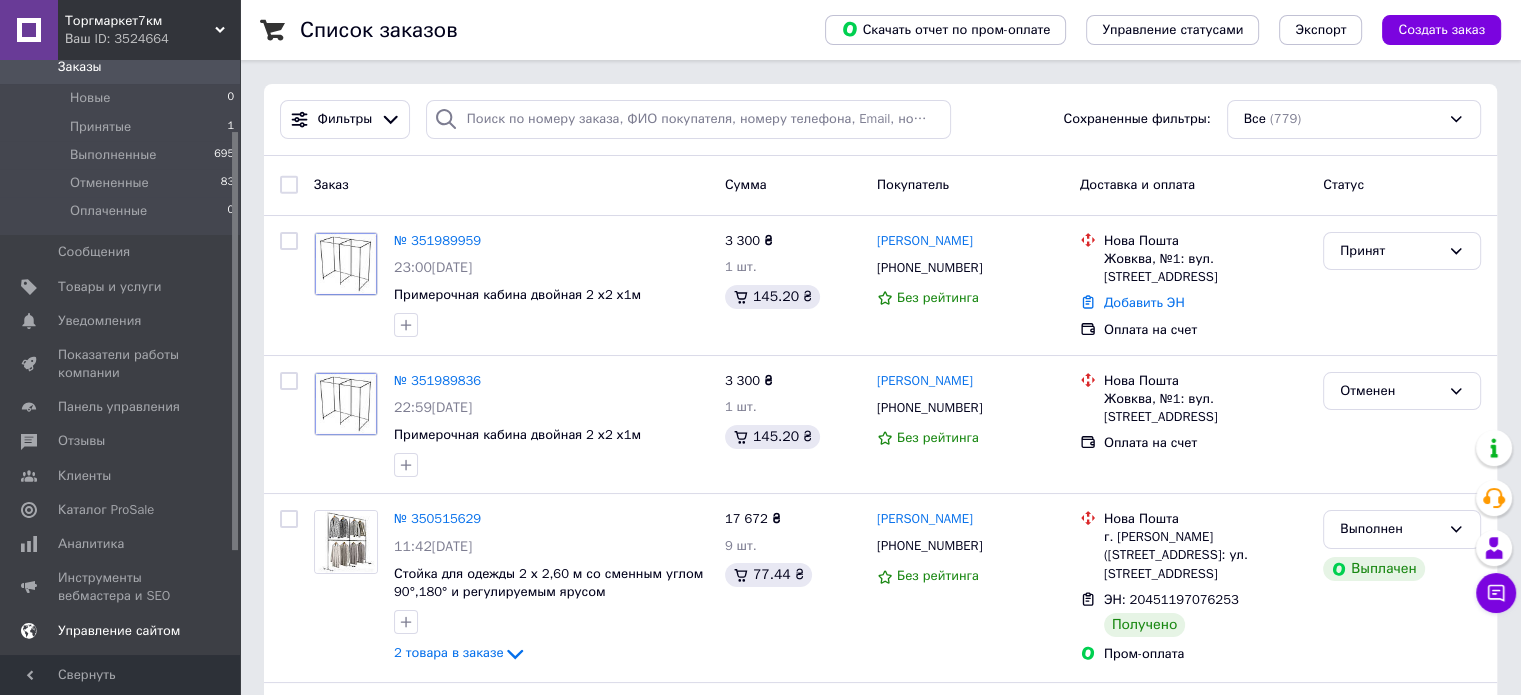 click on "Каталог ProSale" at bounding box center (106, 510) 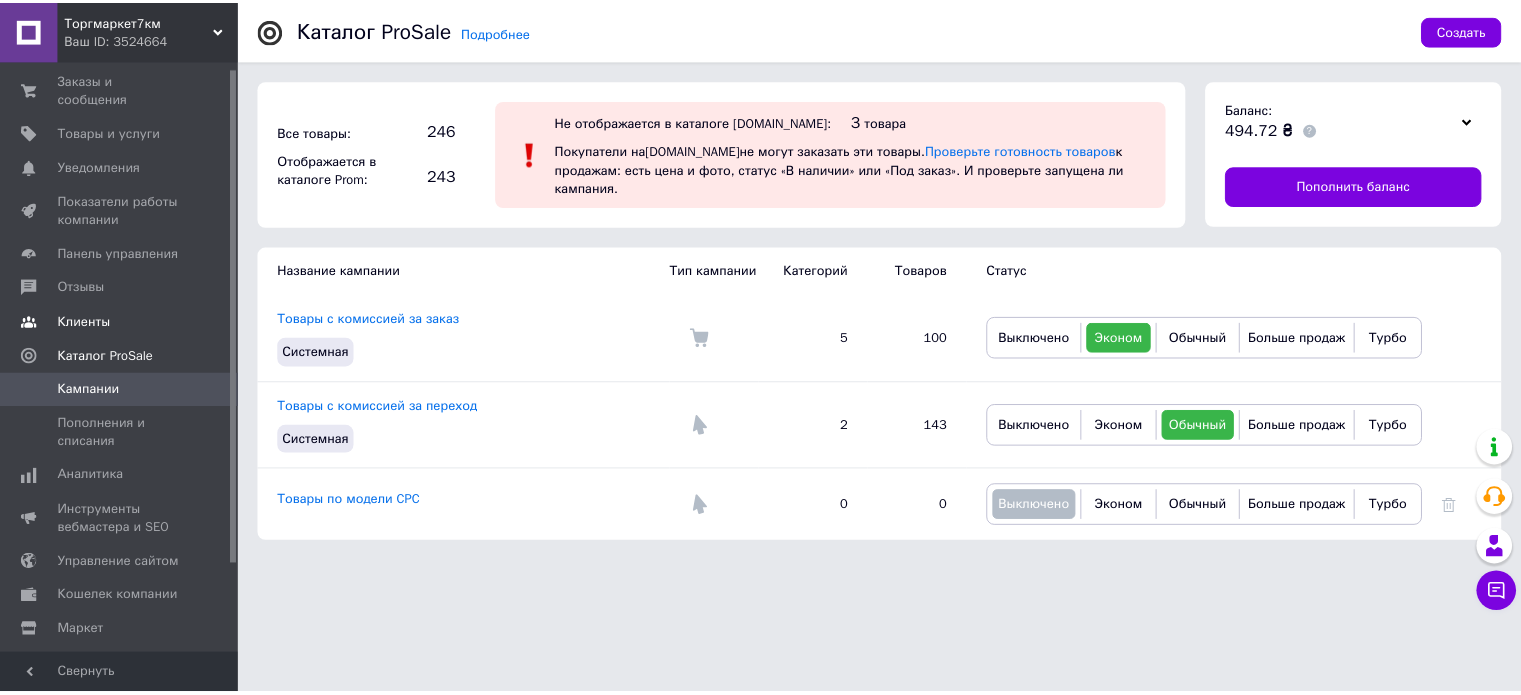 scroll, scrollTop: 0, scrollLeft: 0, axis: both 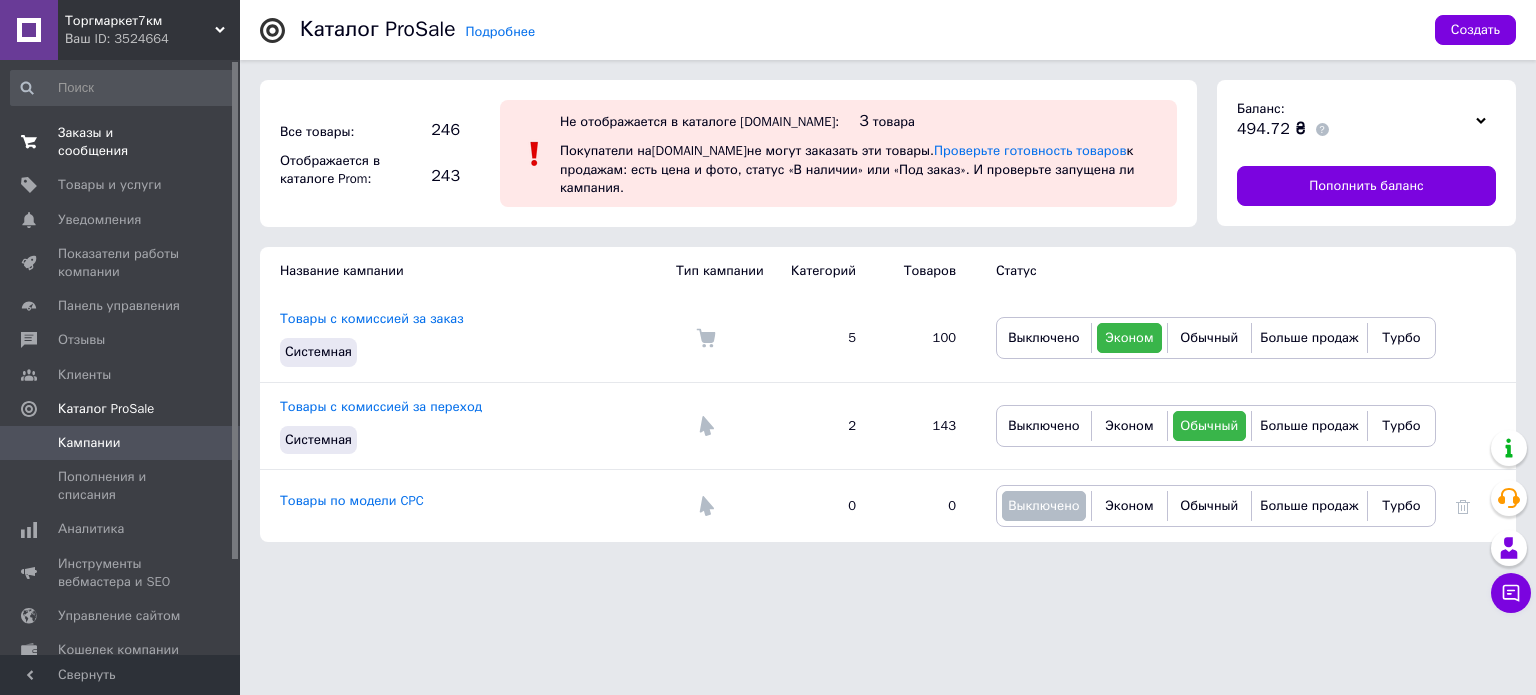 drag, startPoint x: 135, startPoint y: 131, endPoint x: 144, endPoint y: 136, distance: 10.29563 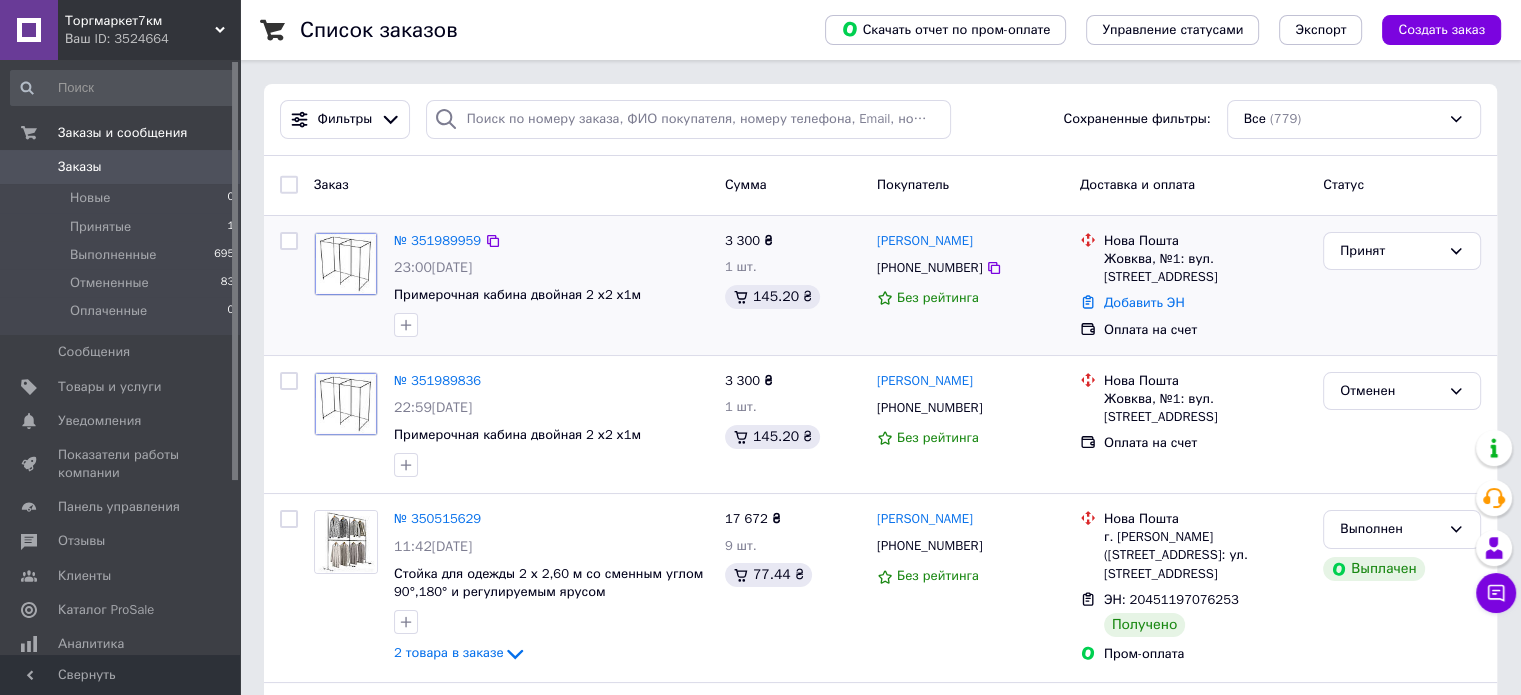 scroll, scrollTop: 300, scrollLeft: 0, axis: vertical 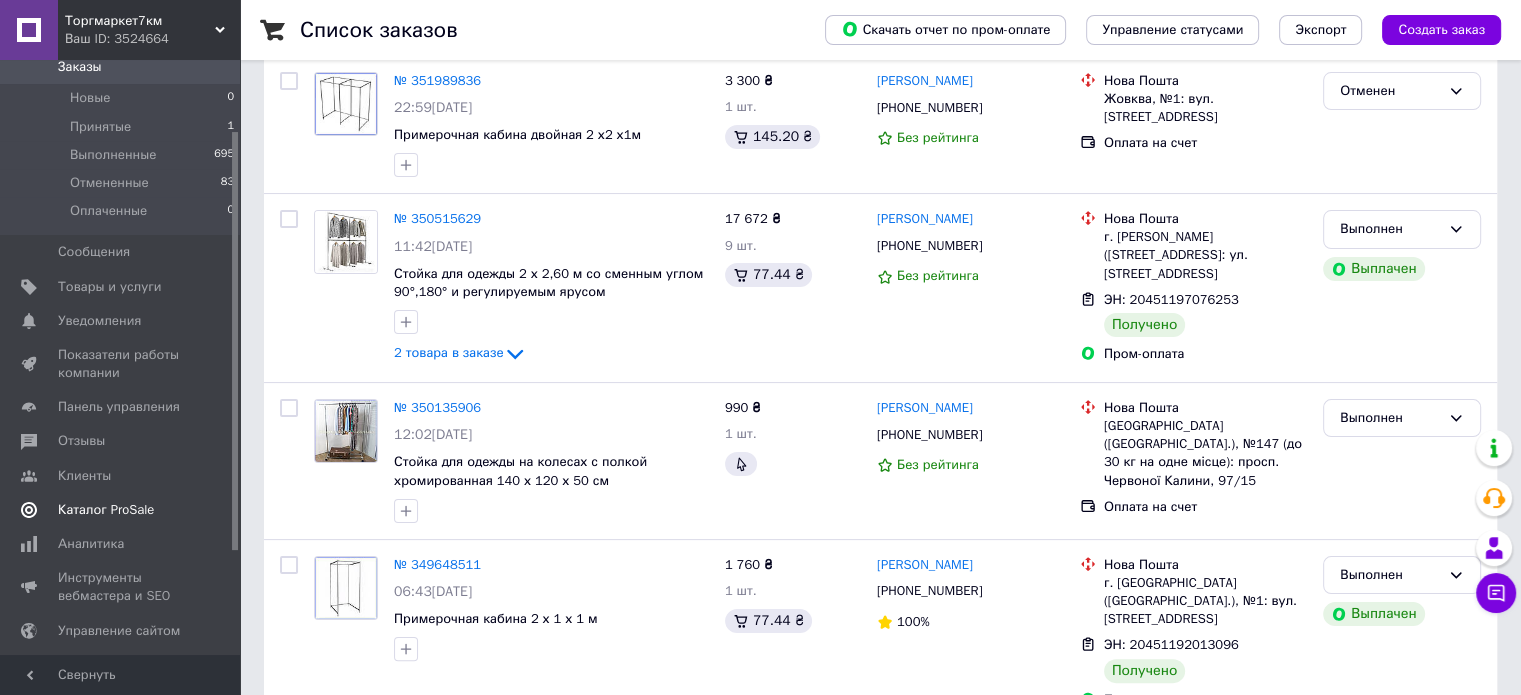 click on "Каталог ProSale" at bounding box center [106, 510] 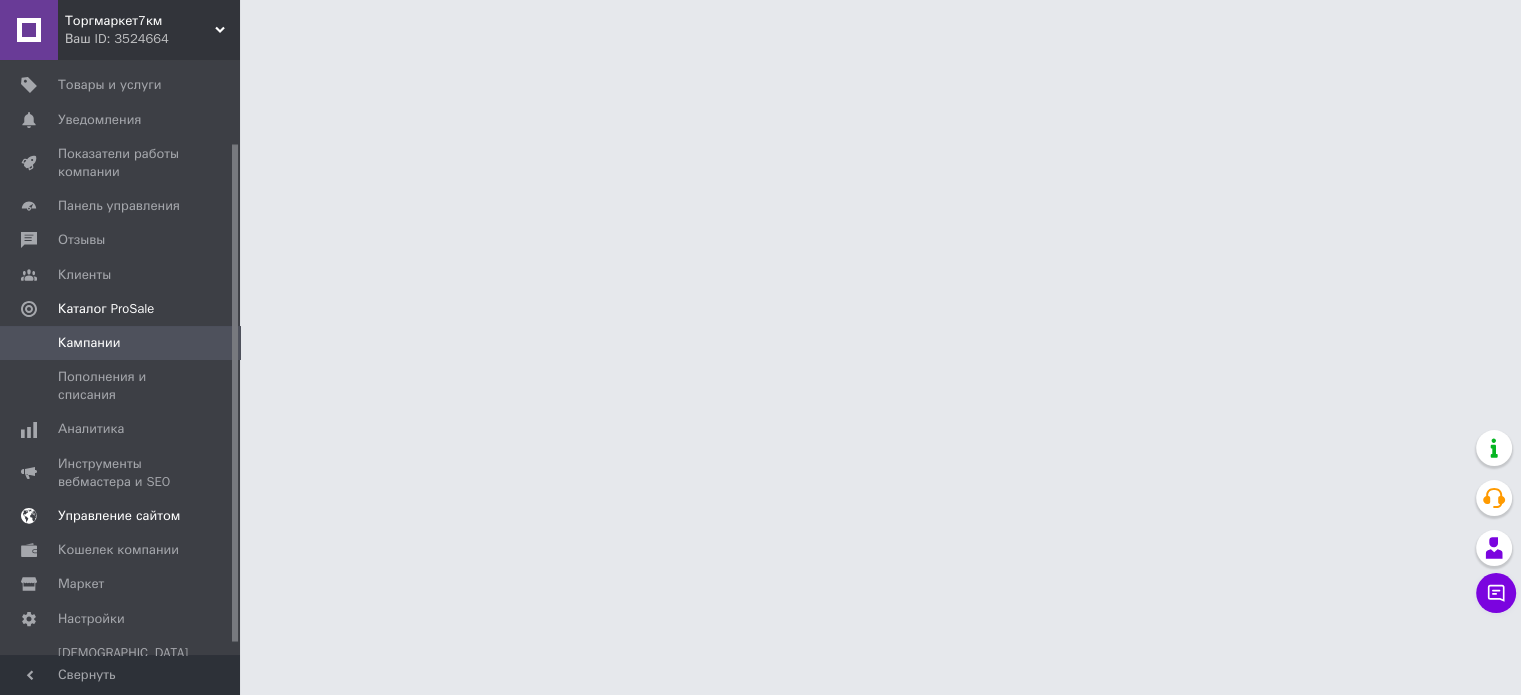 scroll, scrollTop: 0, scrollLeft: 0, axis: both 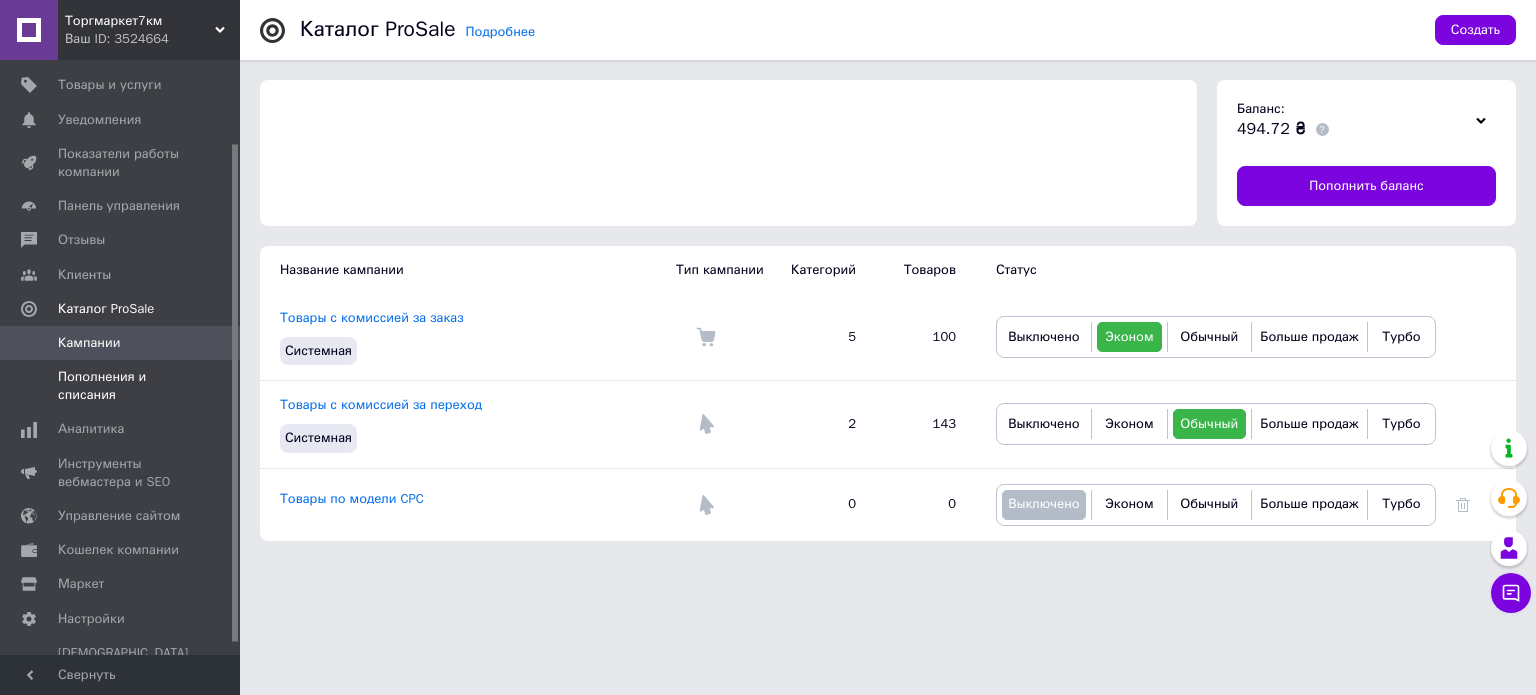click on "Пополнения и списания" at bounding box center (121, 386) 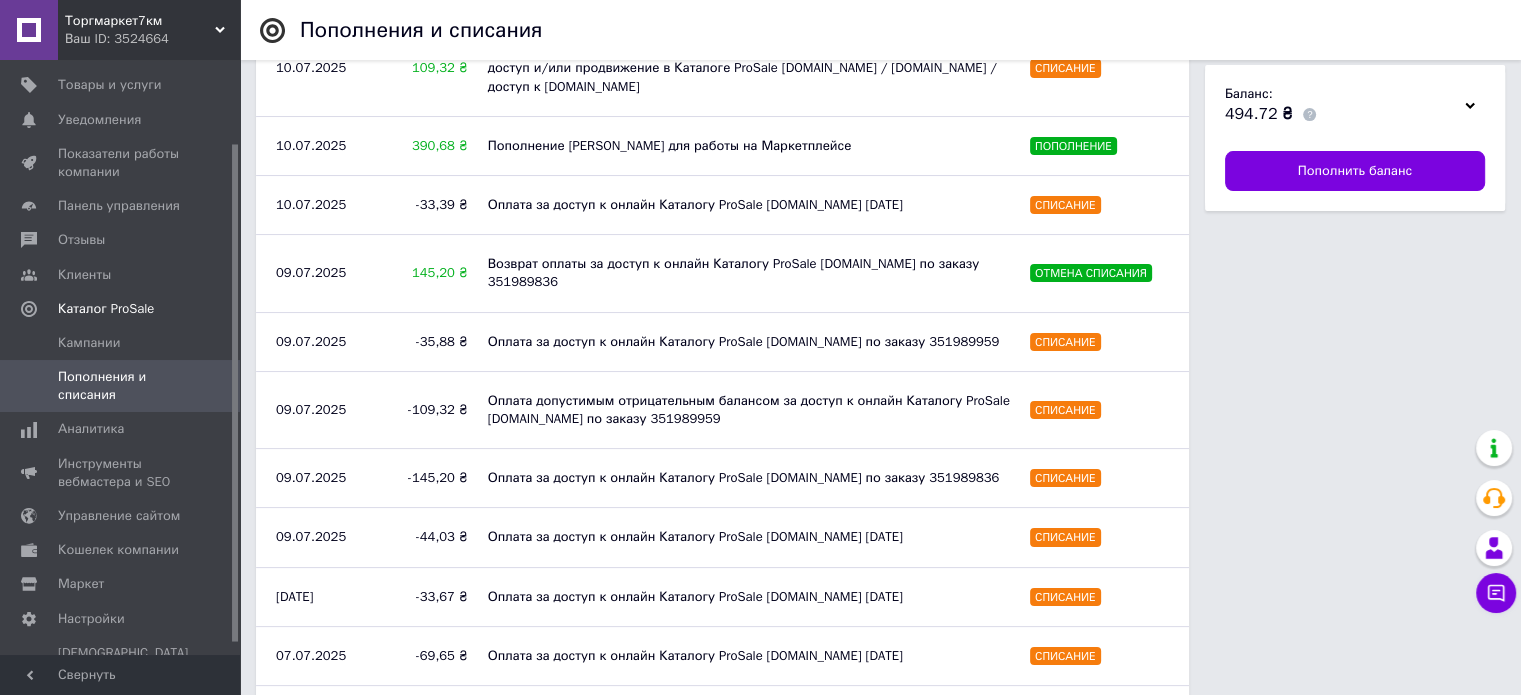 scroll, scrollTop: 400, scrollLeft: 0, axis: vertical 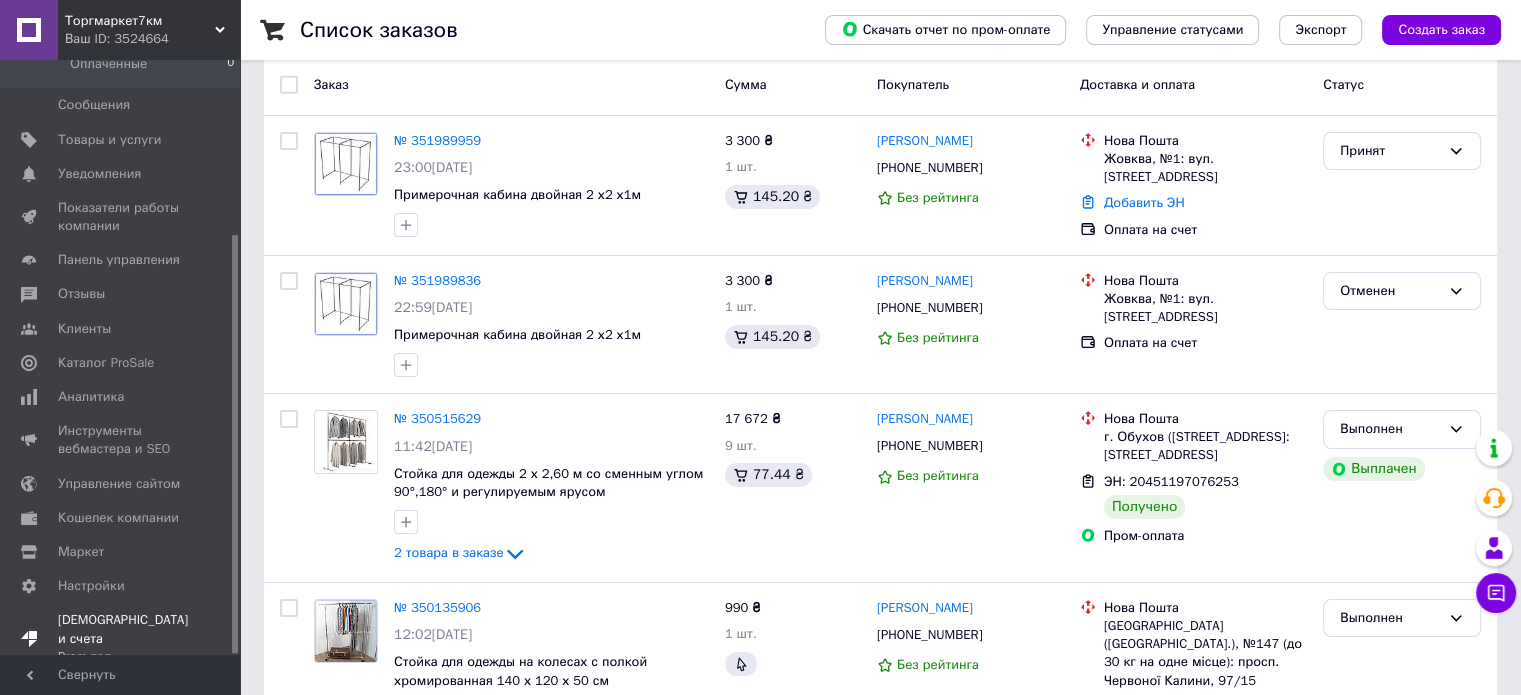 click on "Тарифы и счета Prom топ" at bounding box center (123, 638) 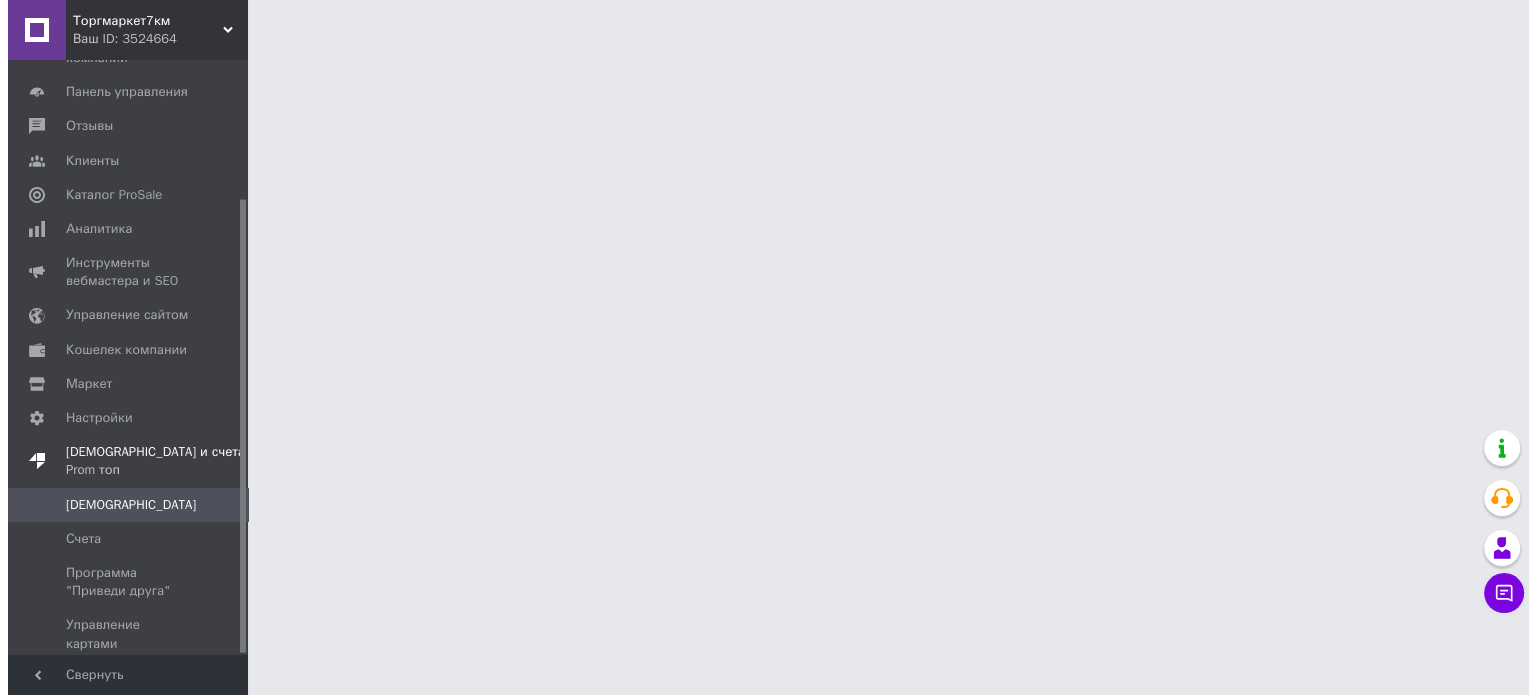 scroll, scrollTop: 0, scrollLeft: 0, axis: both 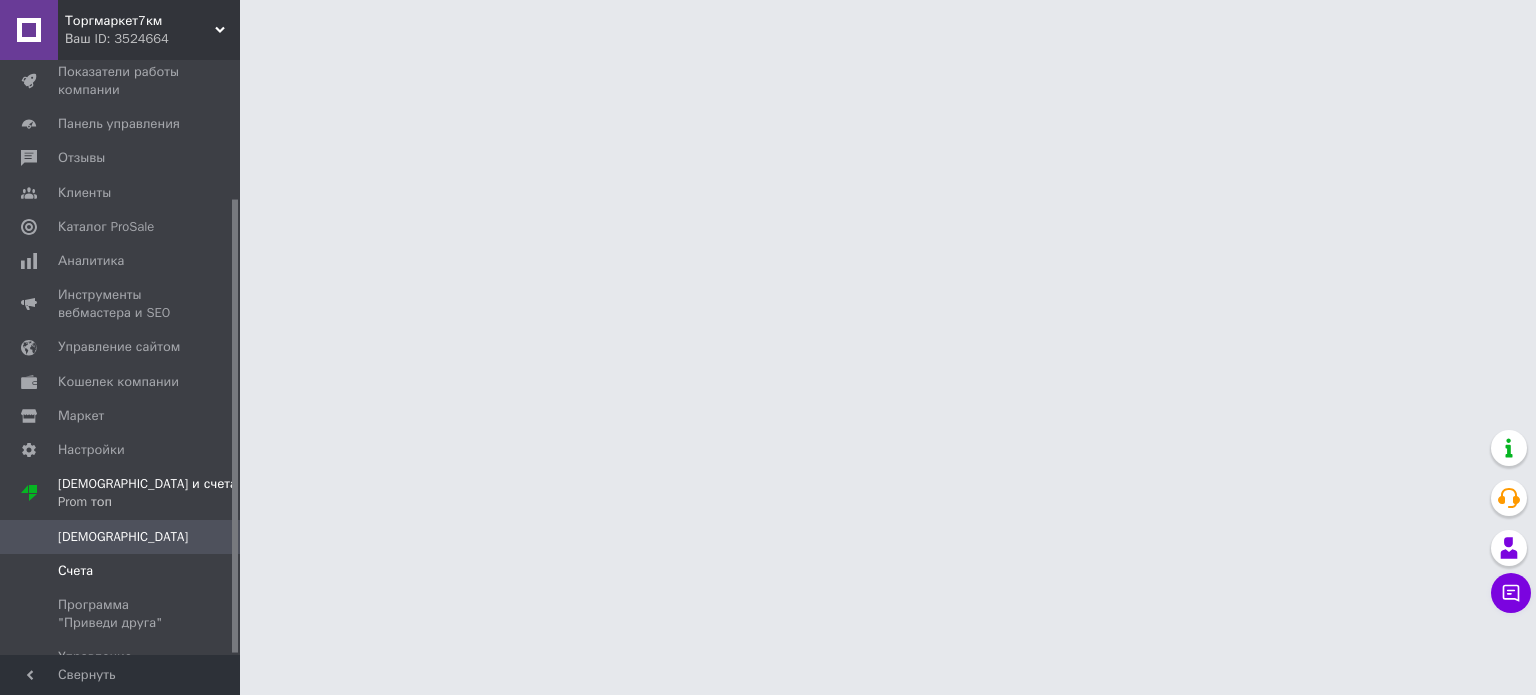 click on "Счета" at bounding box center (121, 571) 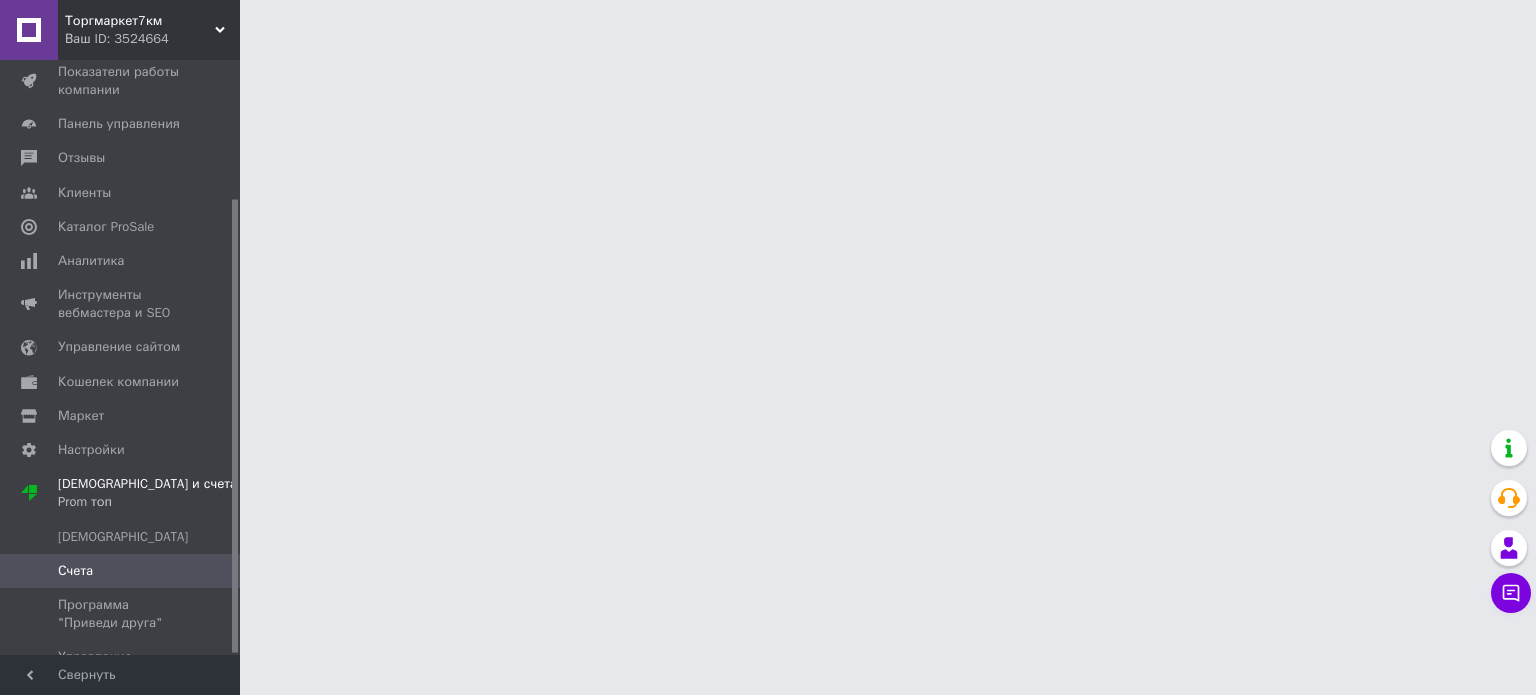 click on "Счета" at bounding box center [121, 571] 